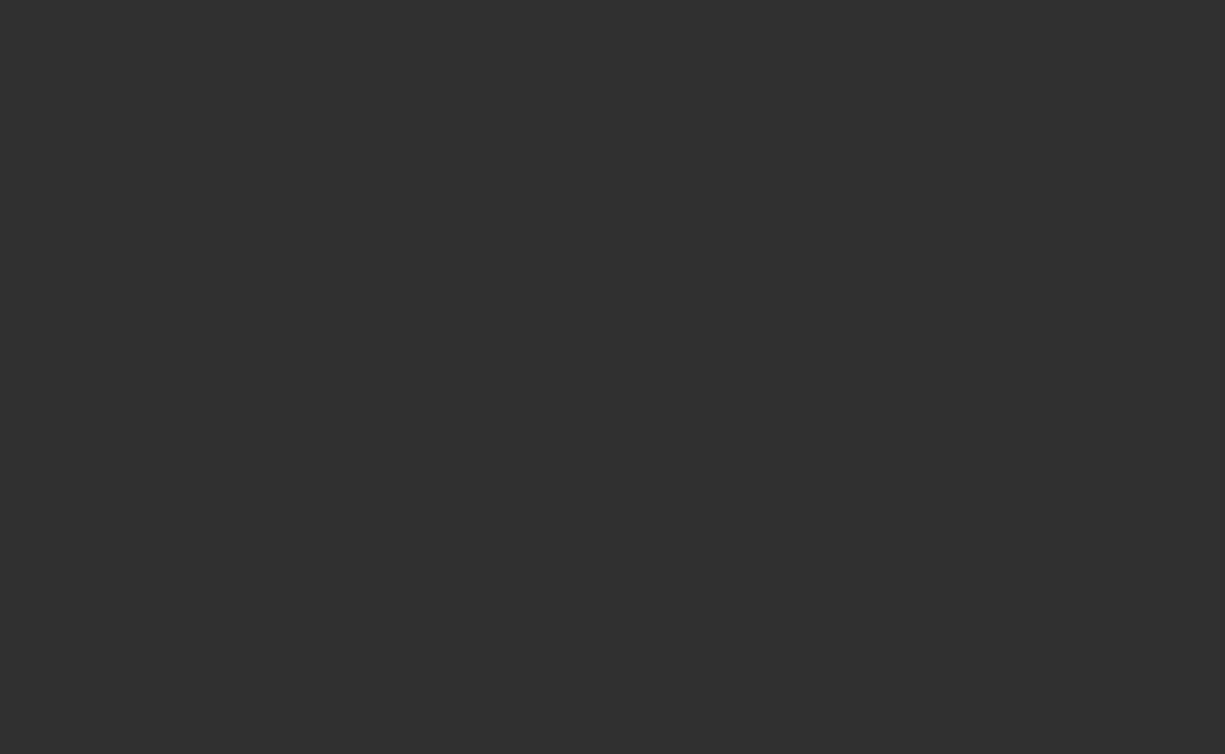 scroll, scrollTop: 0, scrollLeft: 0, axis: both 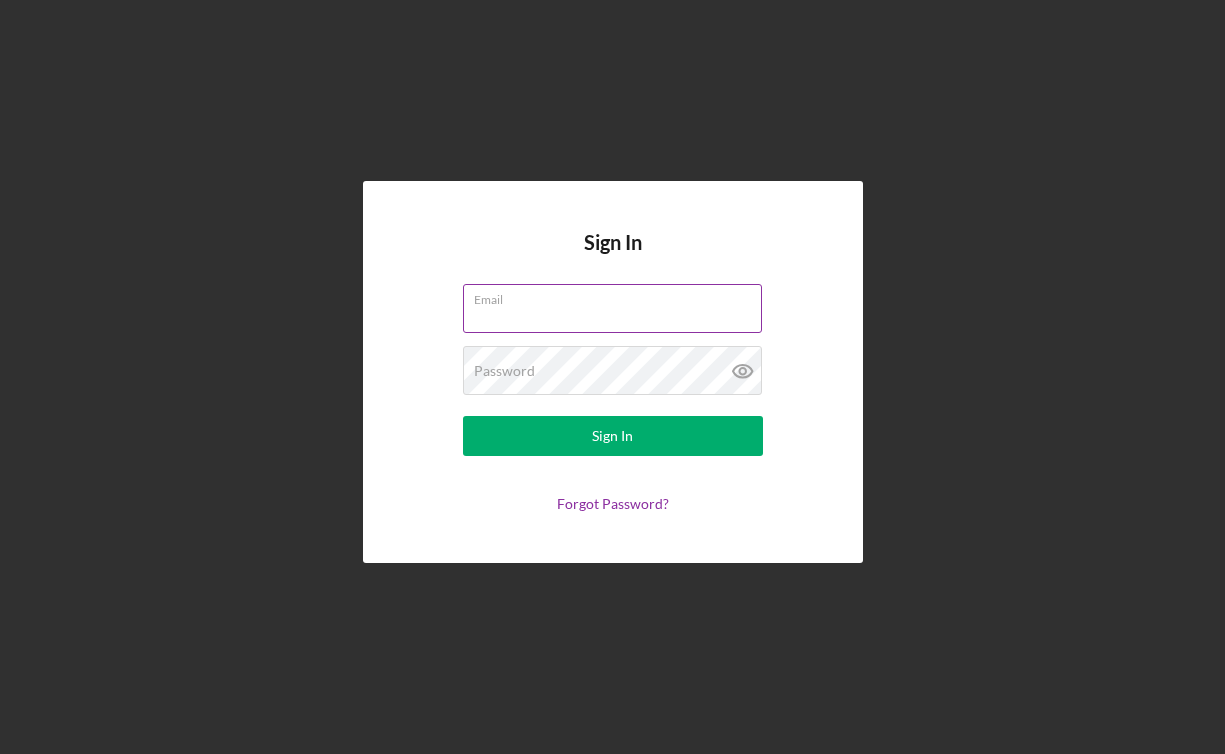 click on "Email" at bounding box center [612, 308] 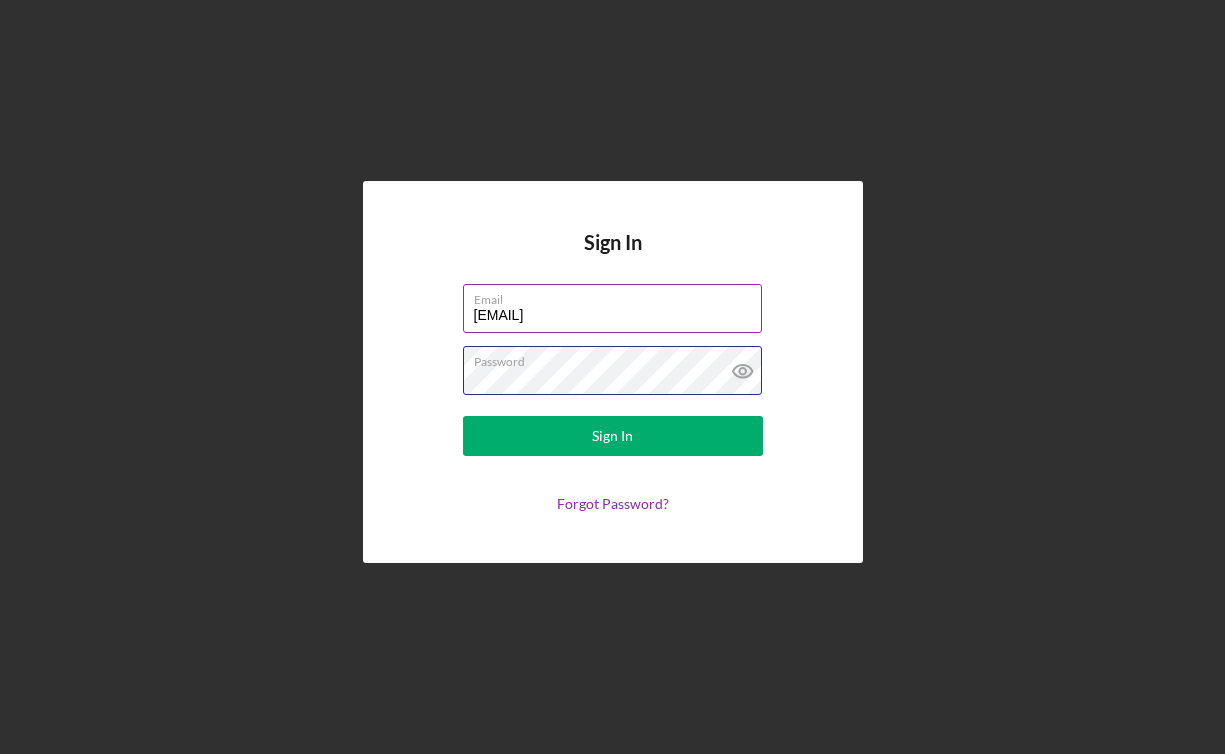 click on "Sign In" at bounding box center (613, 436) 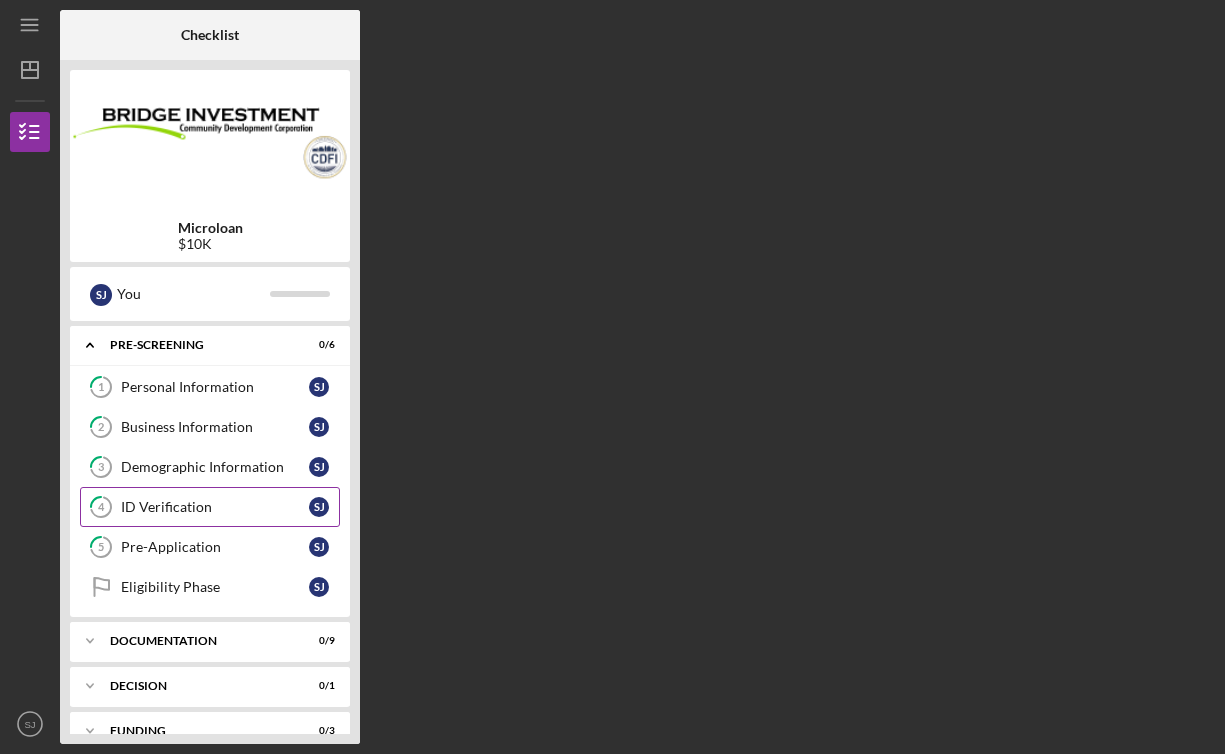 scroll, scrollTop: 118, scrollLeft: 0, axis: vertical 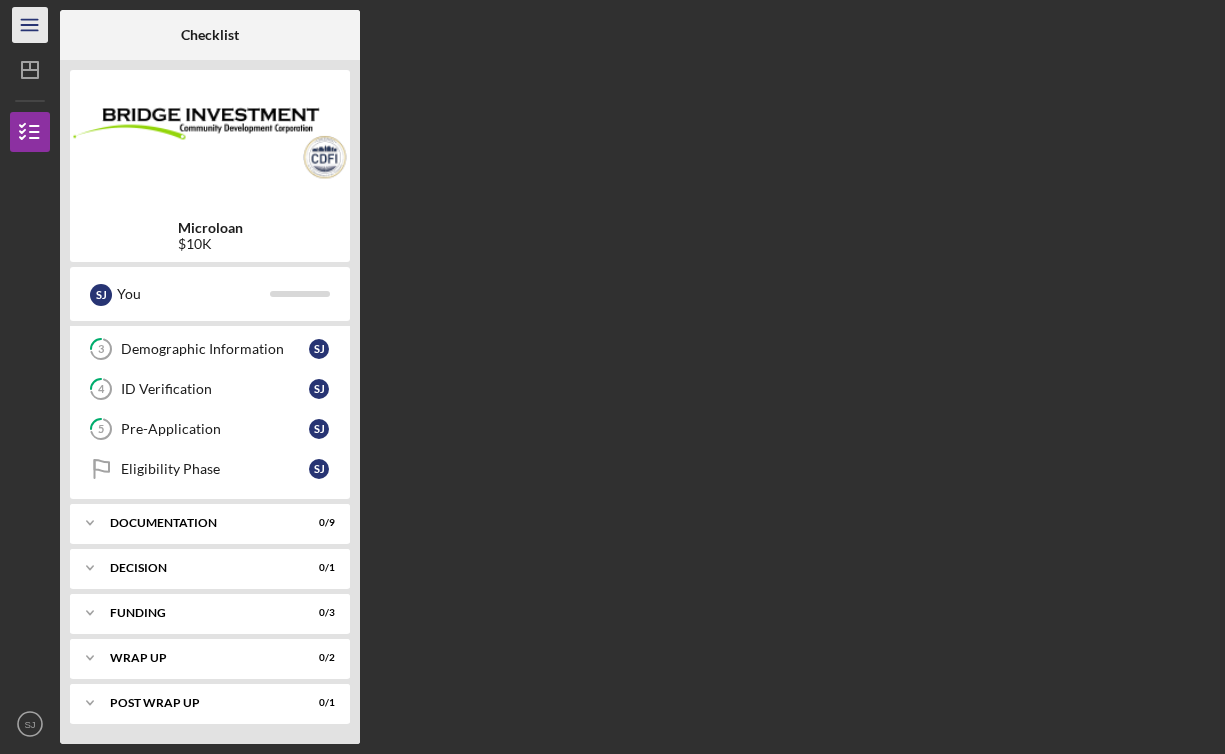 click on "Icon/Menu" 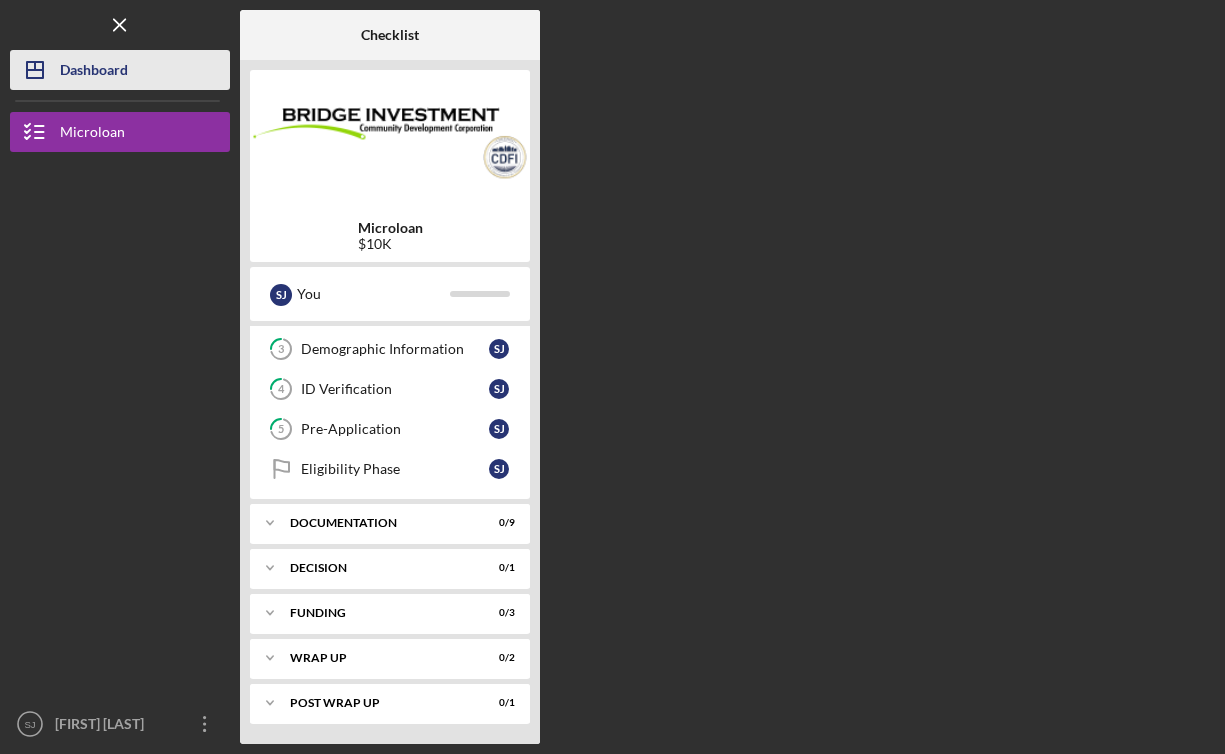 click on "Dashboard" at bounding box center (94, 72) 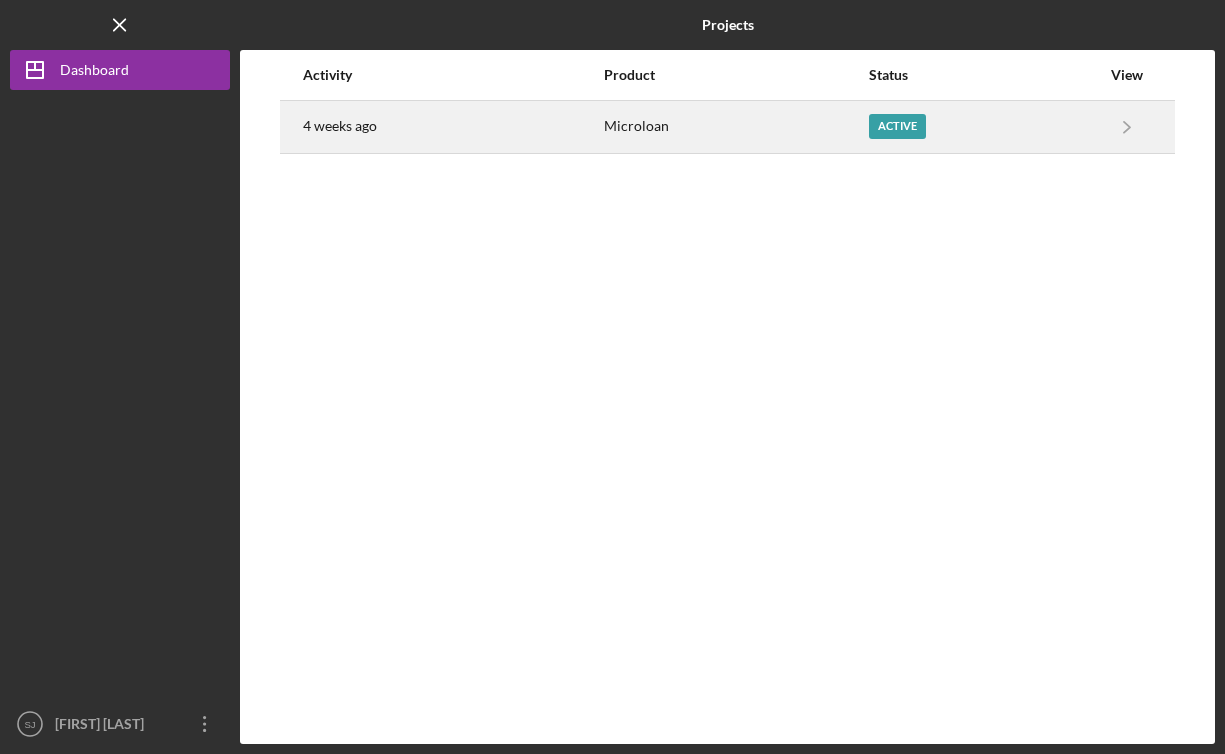 click on "Active" at bounding box center [897, 126] 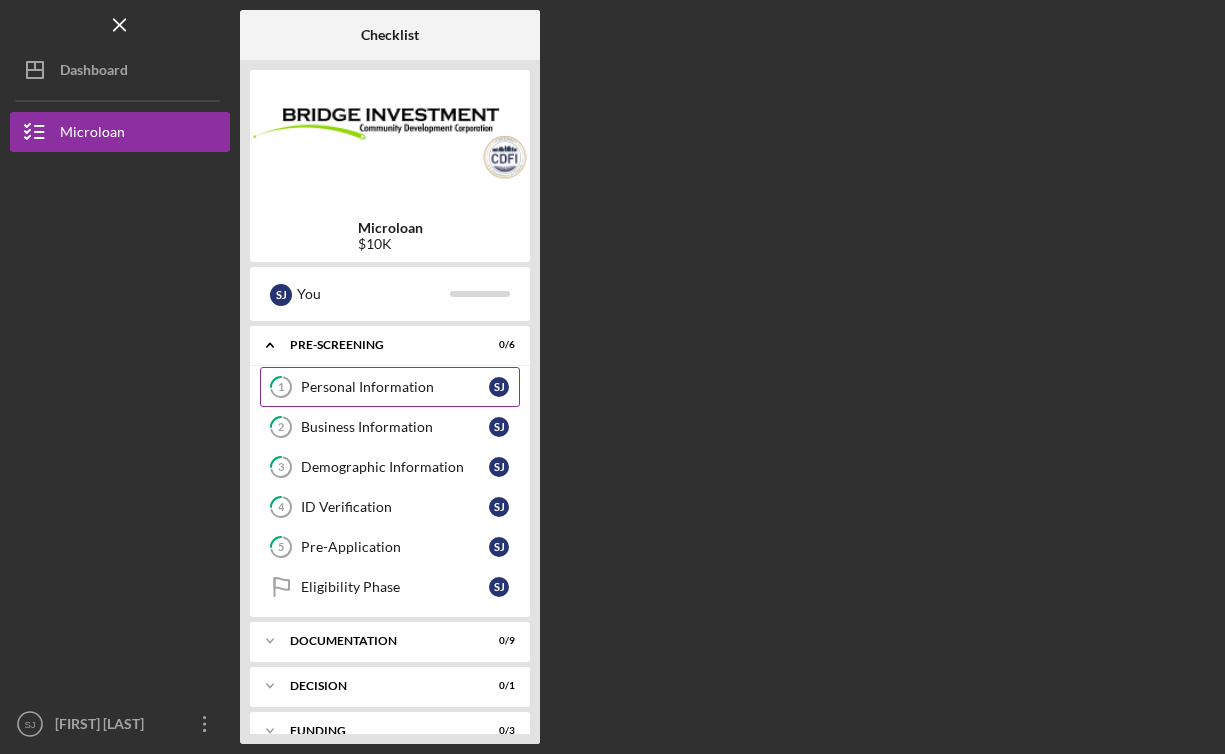 click on "Personal Information" at bounding box center (395, 387) 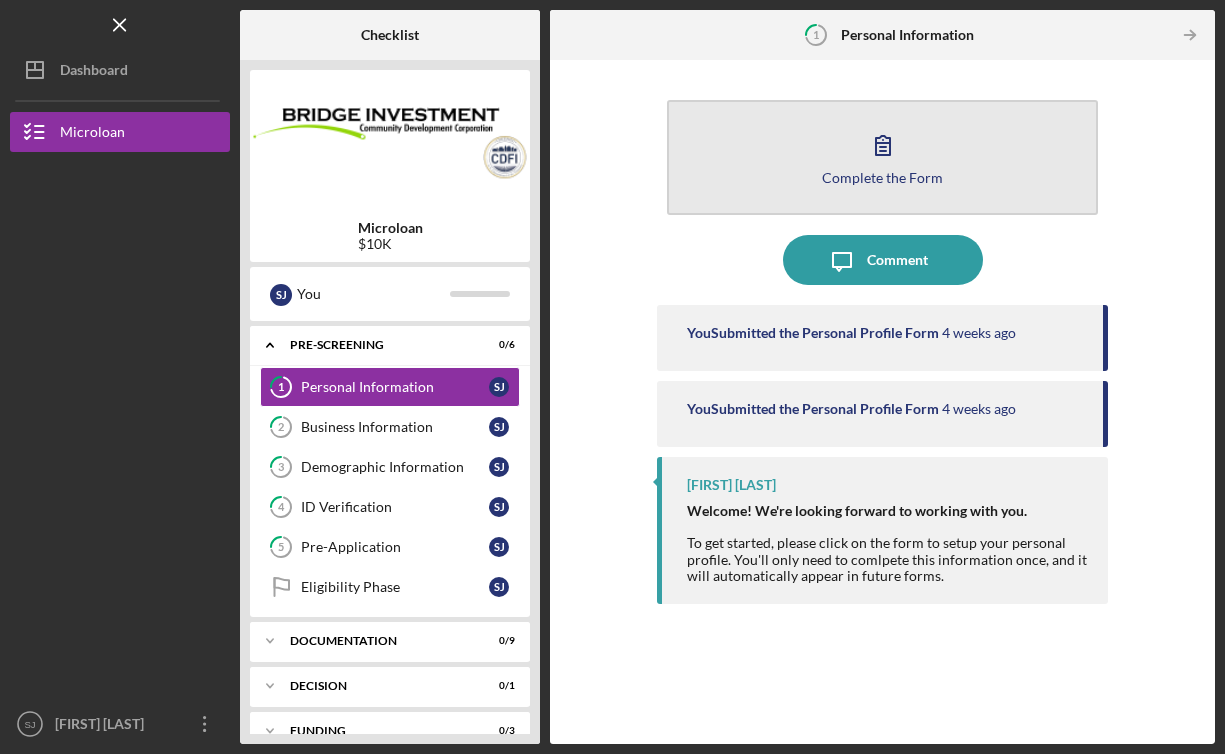 click 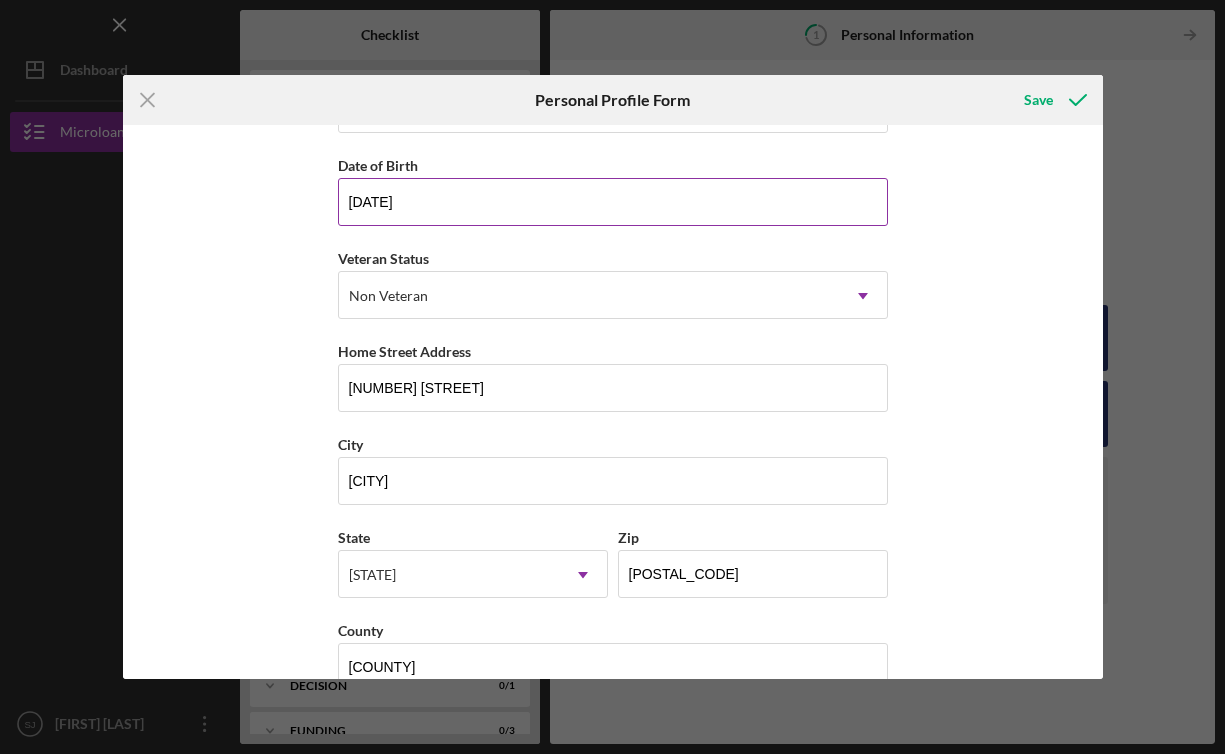 scroll, scrollTop: 211, scrollLeft: 0, axis: vertical 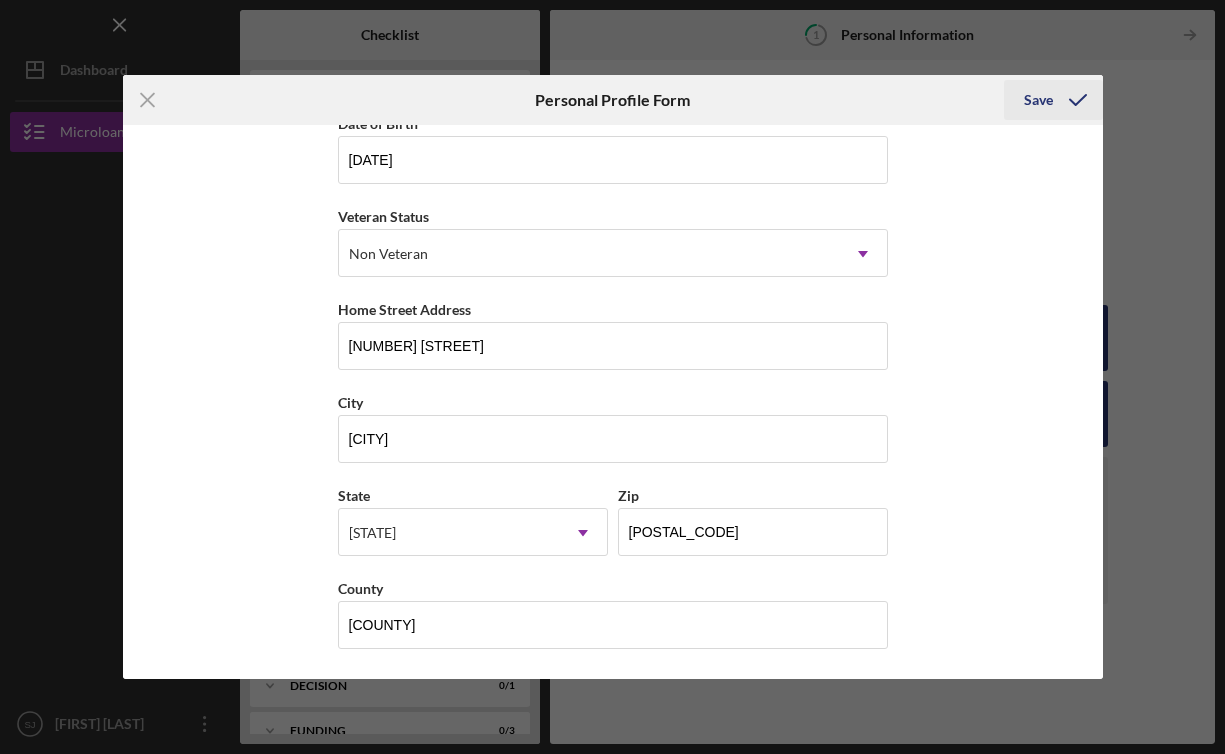 click on "Save" at bounding box center (1038, 100) 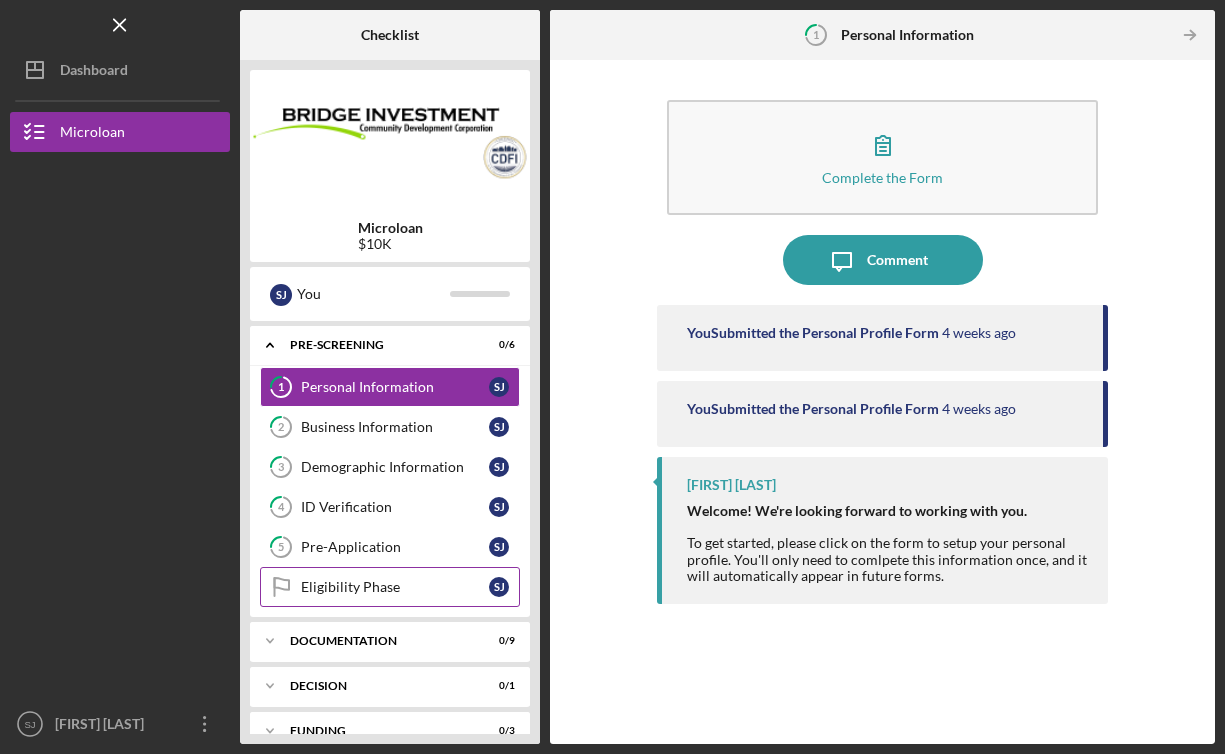 scroll, scrollTop: 118, scrollLeft: 0, axis: vertical 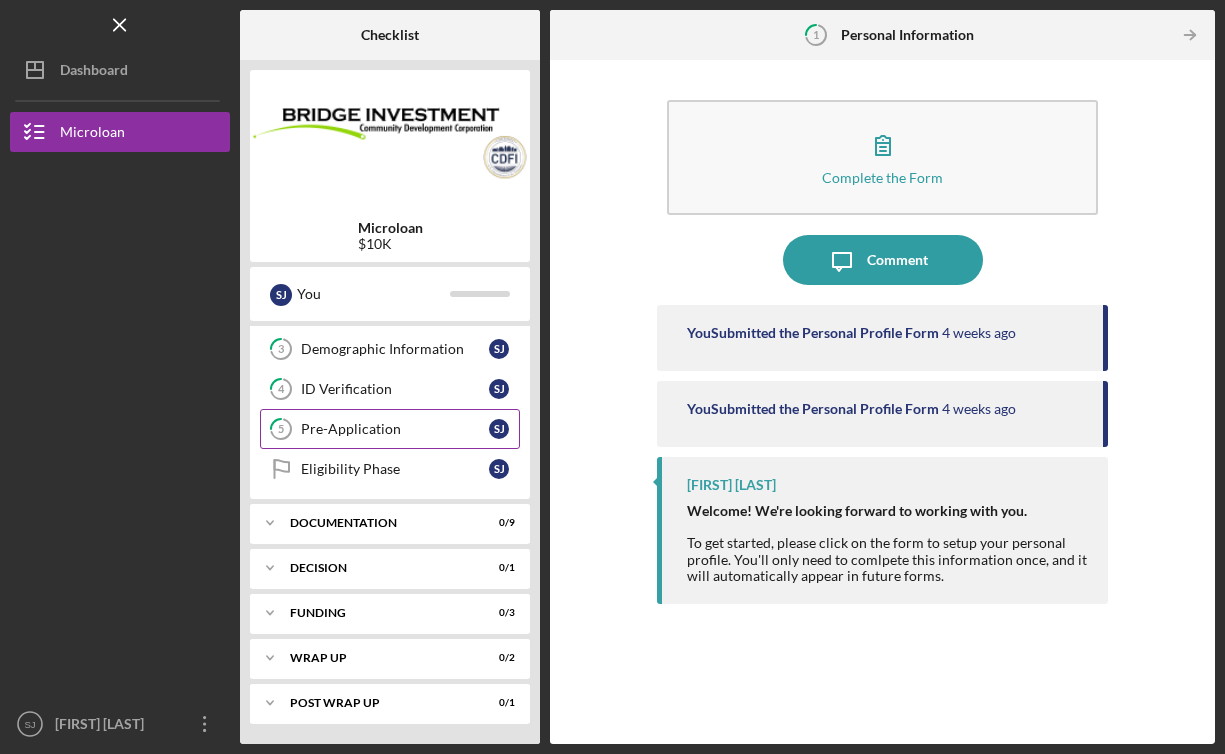 click on "Pre-Application" at bounding box center (395, 429) 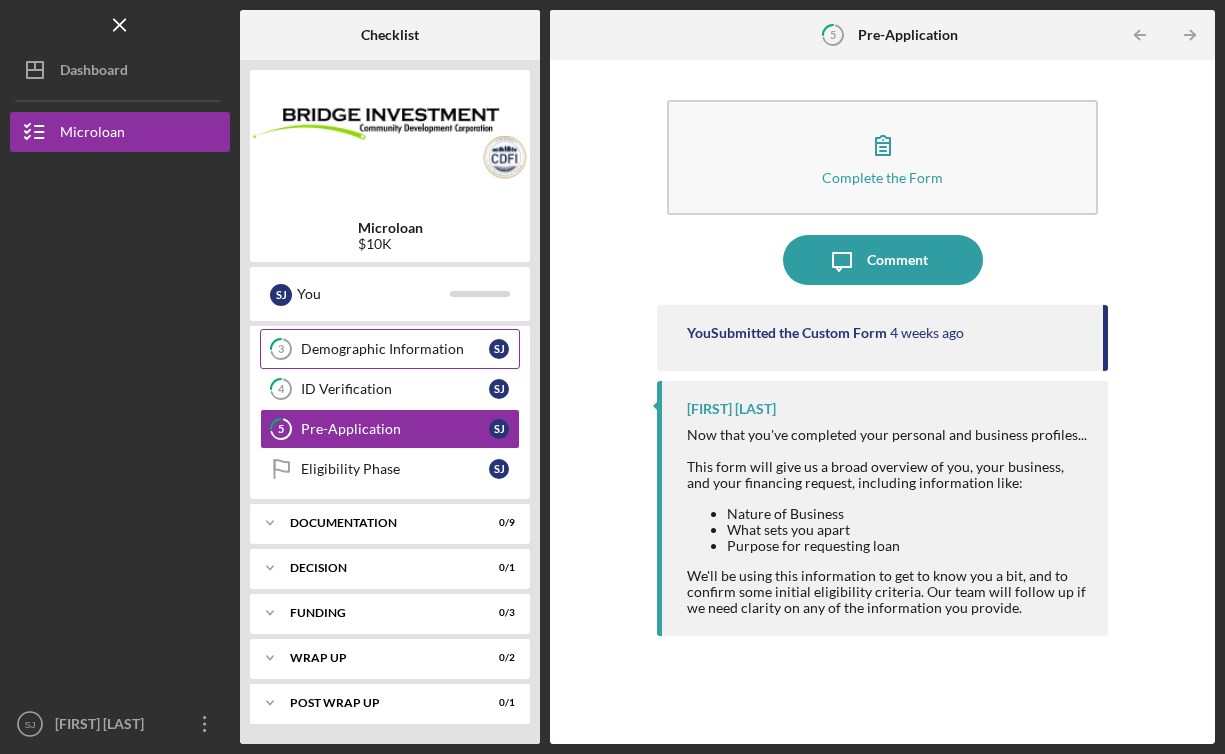 scroll, scrollTop: 0, scrollLeft: 0, axis: both 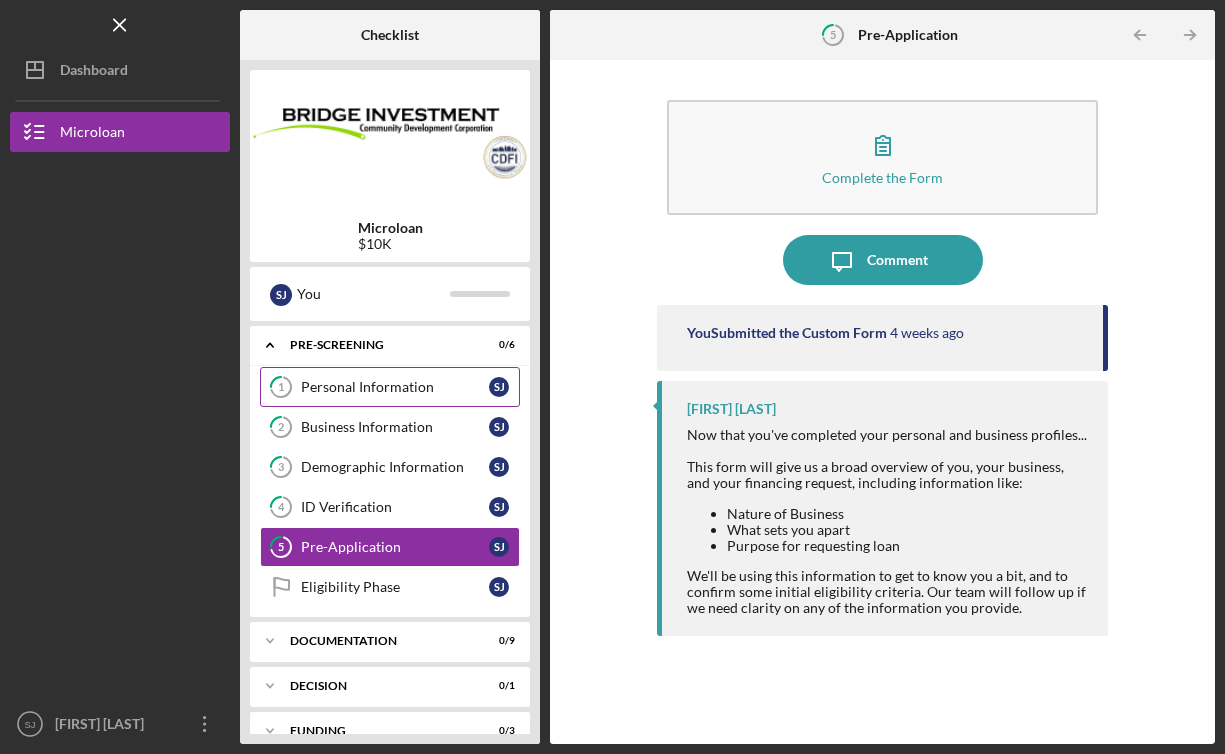 click on "Personal Information S J" at bounding box center [390, 387] 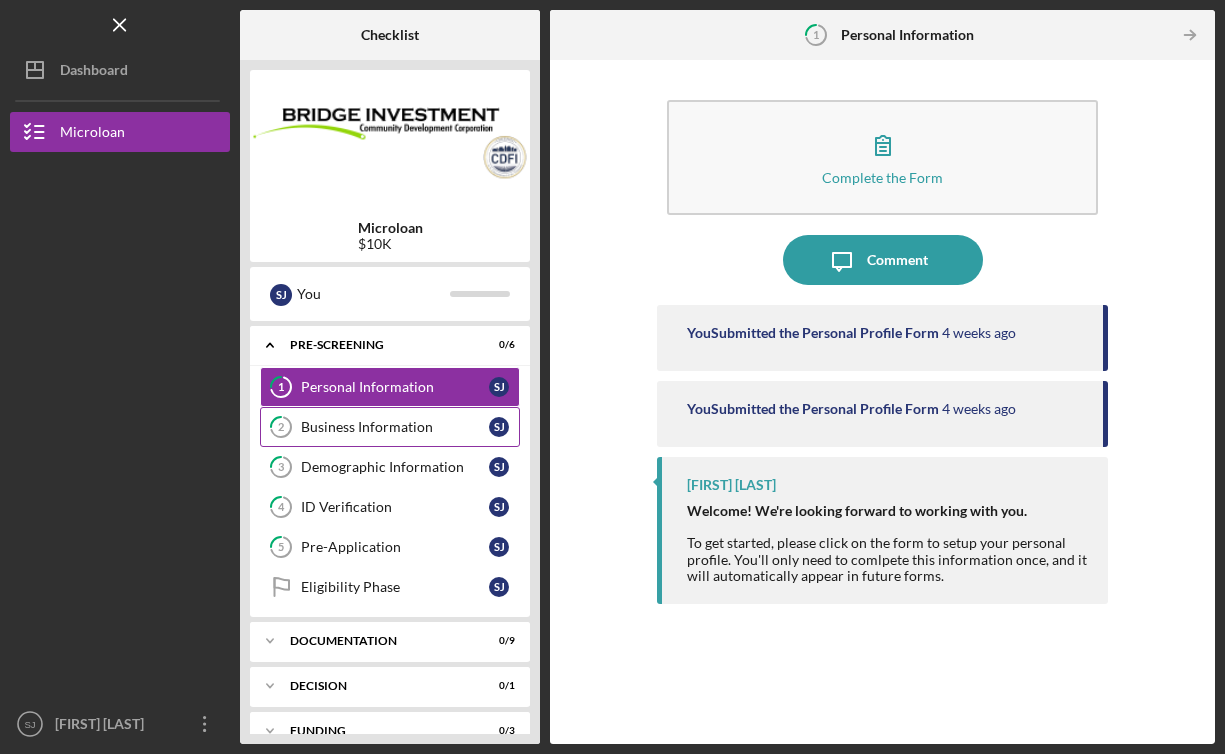 click on "Business Information" at bounding box center [395, 427] 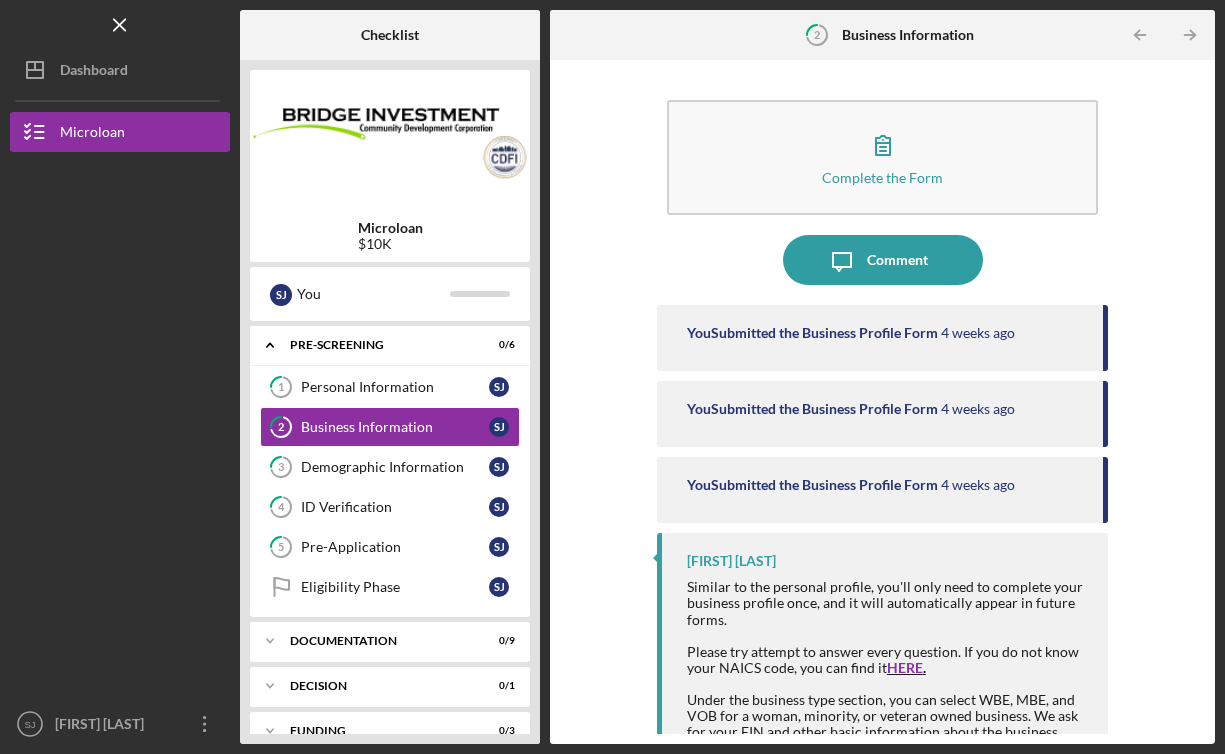scroll, scrollTop: 113, scrollLeft: 0, axis: vertical 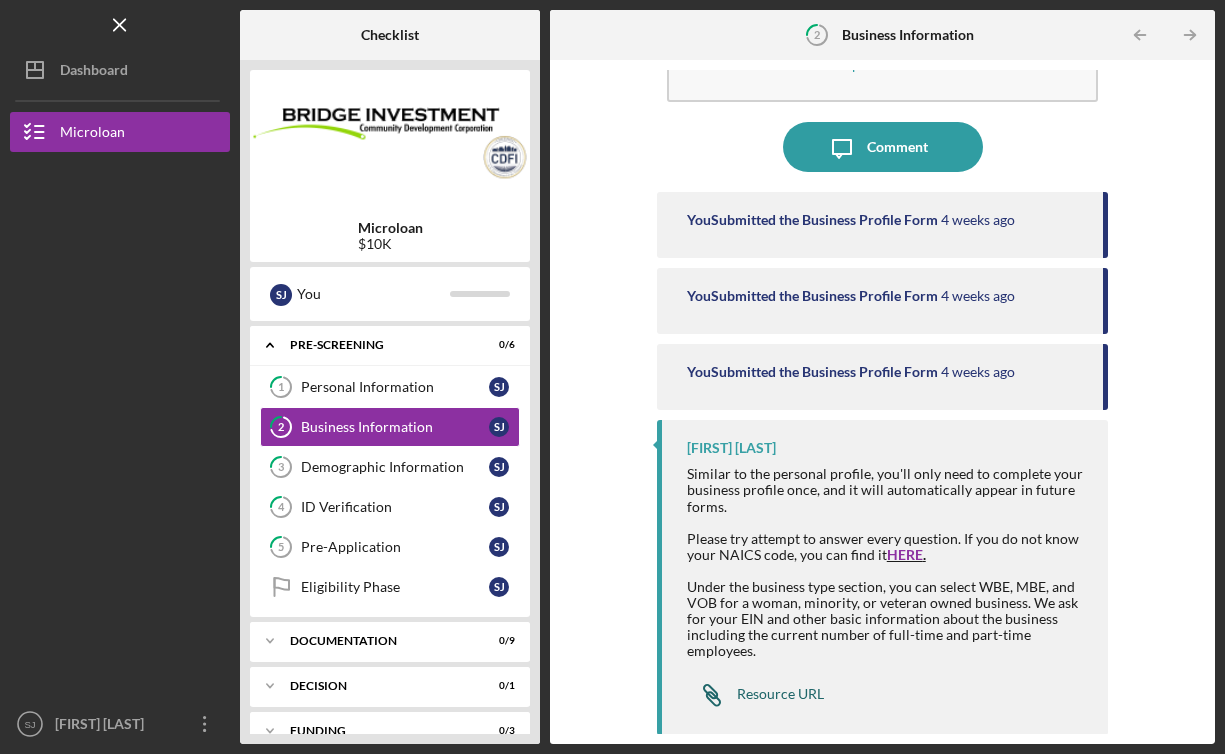 click on "Resource URL" at bounding box center [780, 694] 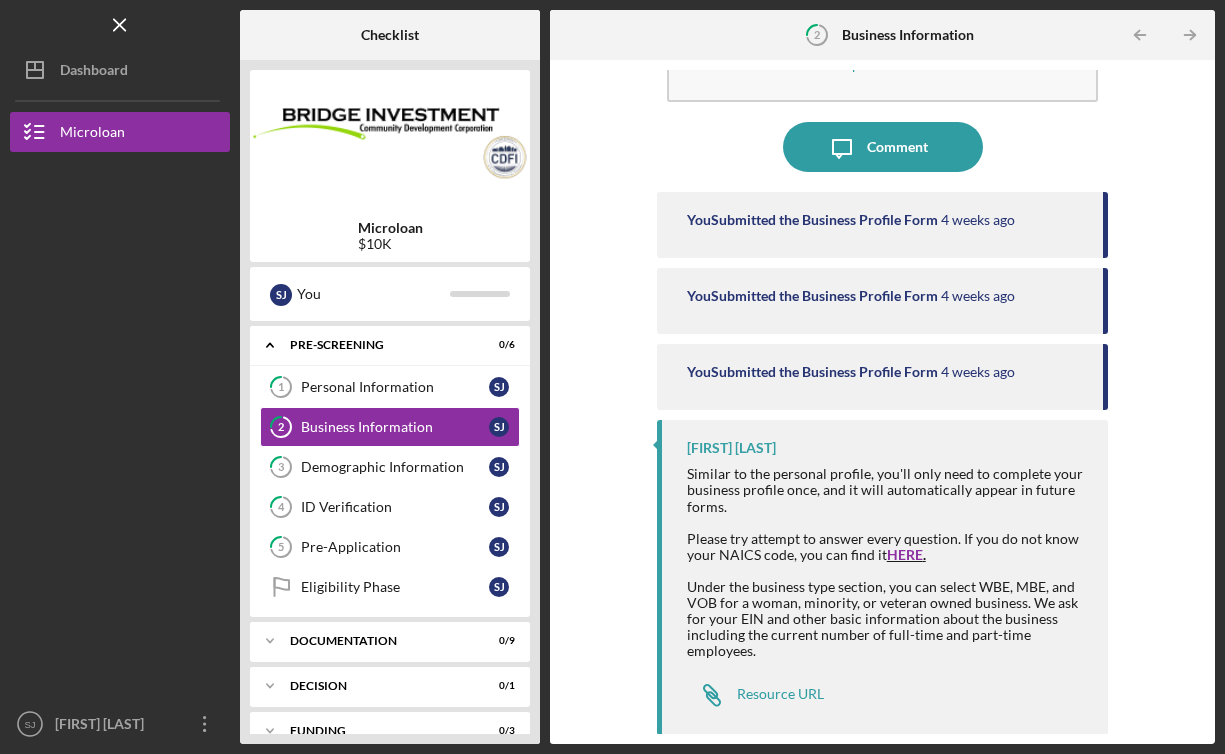 scroll, scrollTop: 0, scrollLeft: 0, axis: both 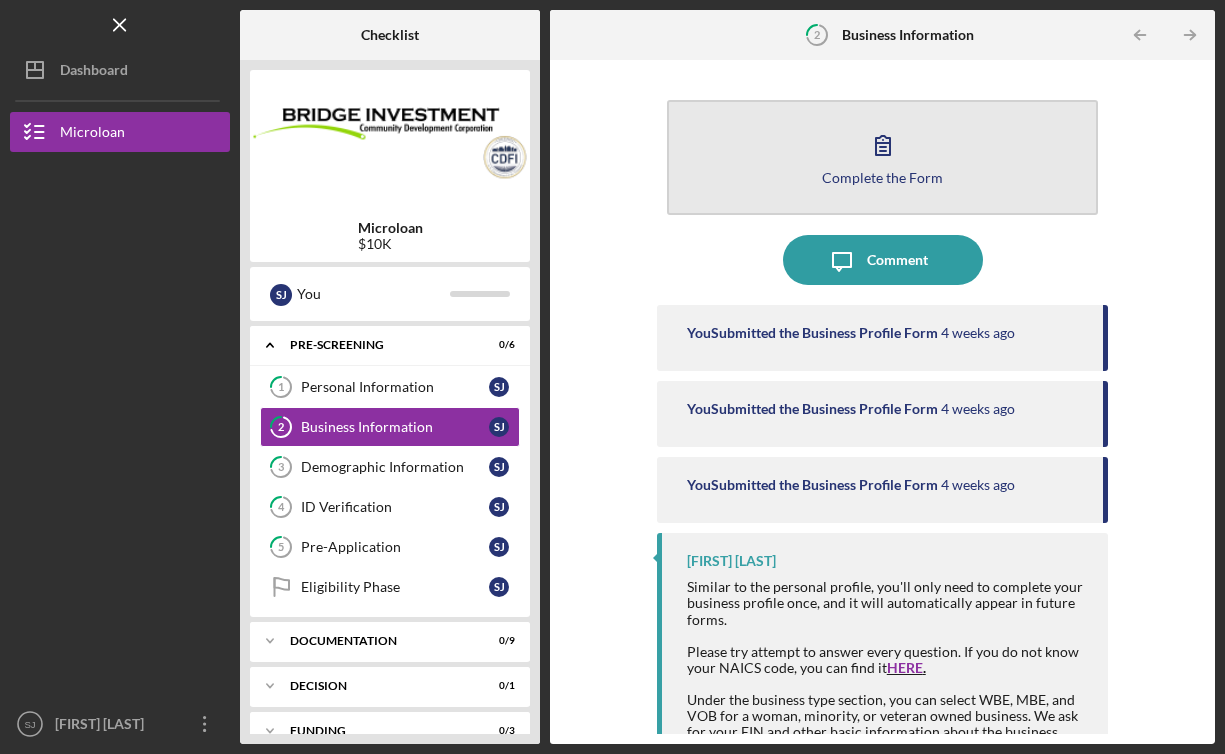 click 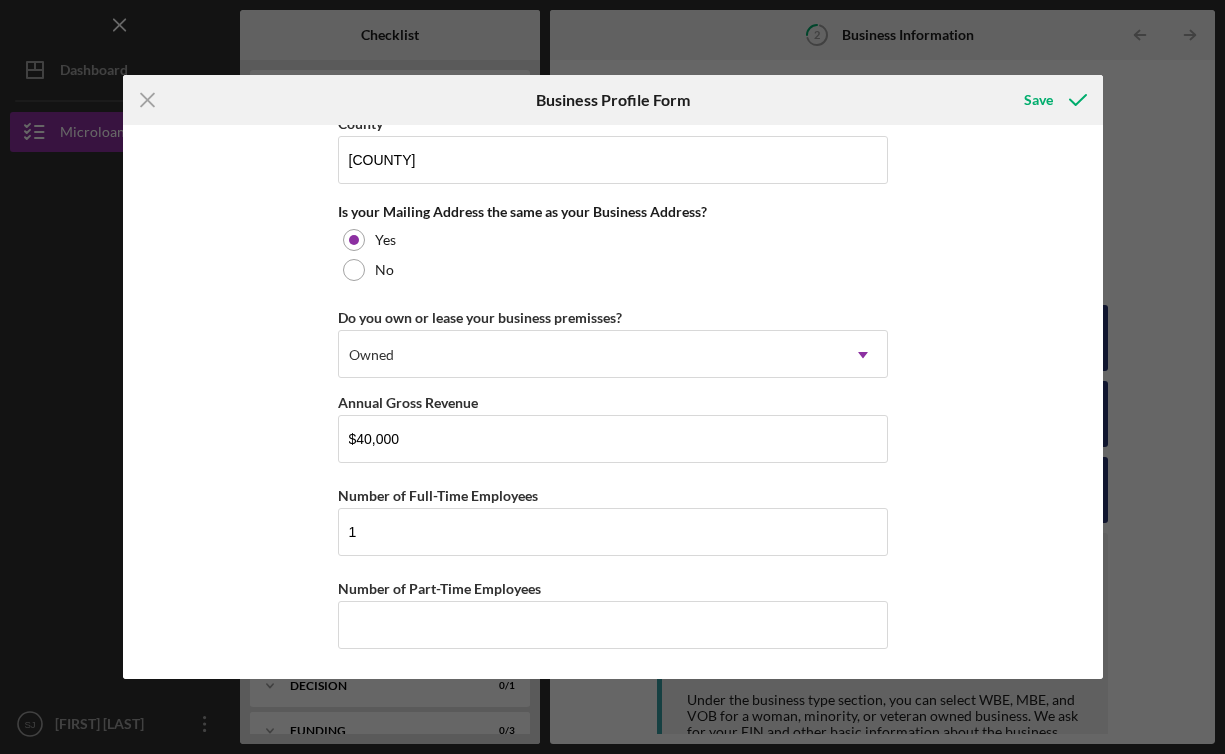 scroll, scrollTop: 1491, scrollLeft: 0, axis: vertical 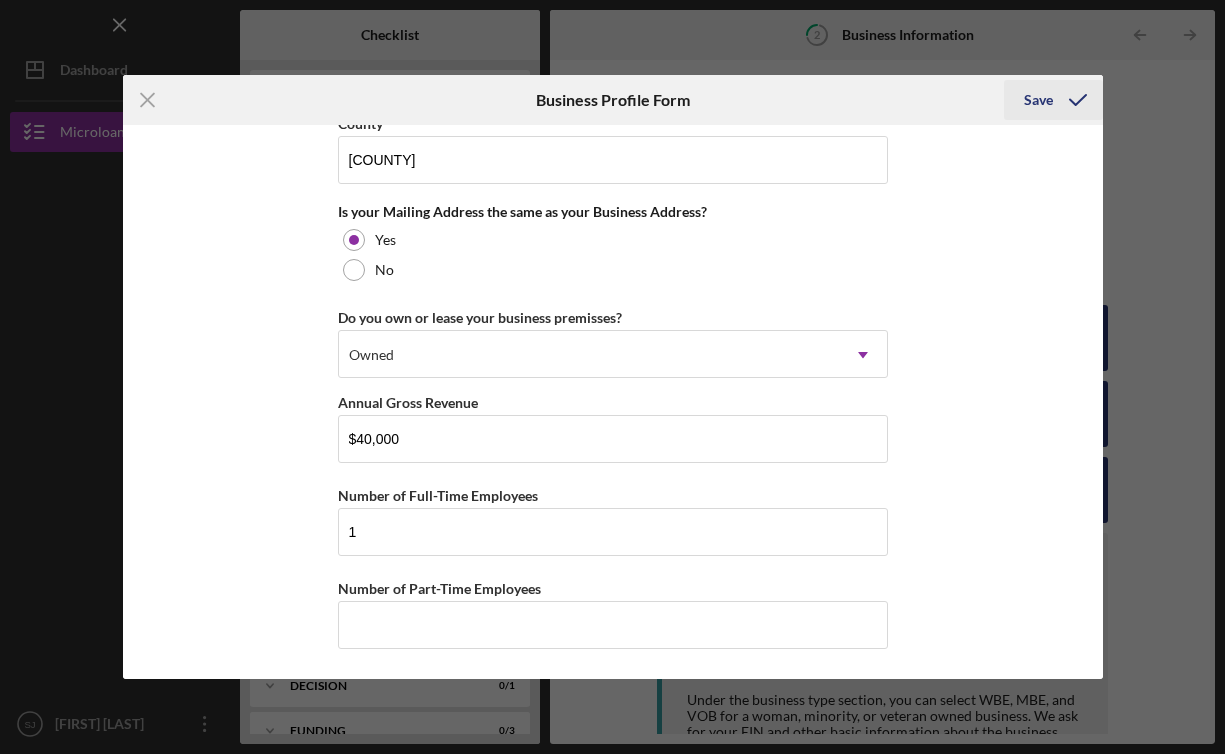 click on "Save" at bounding box center (1038, 100) 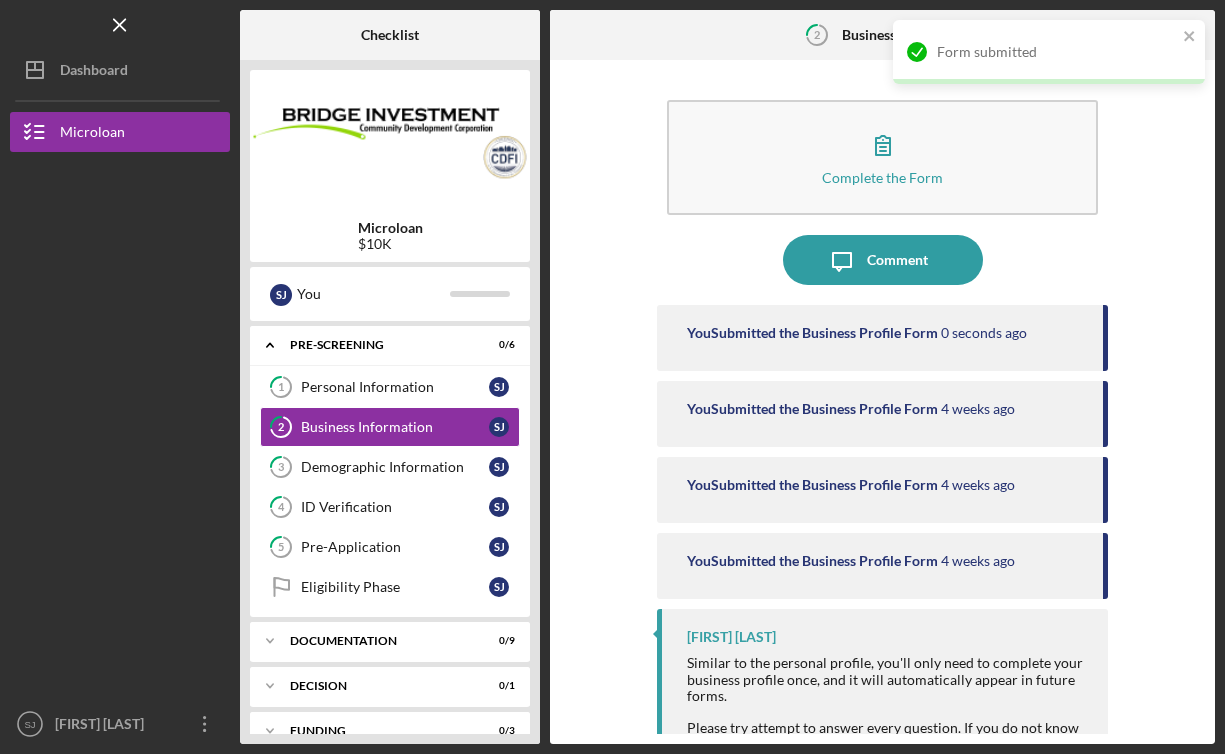 scroll, scrollTop: 189, scrollLeft: 0, axis: vertical 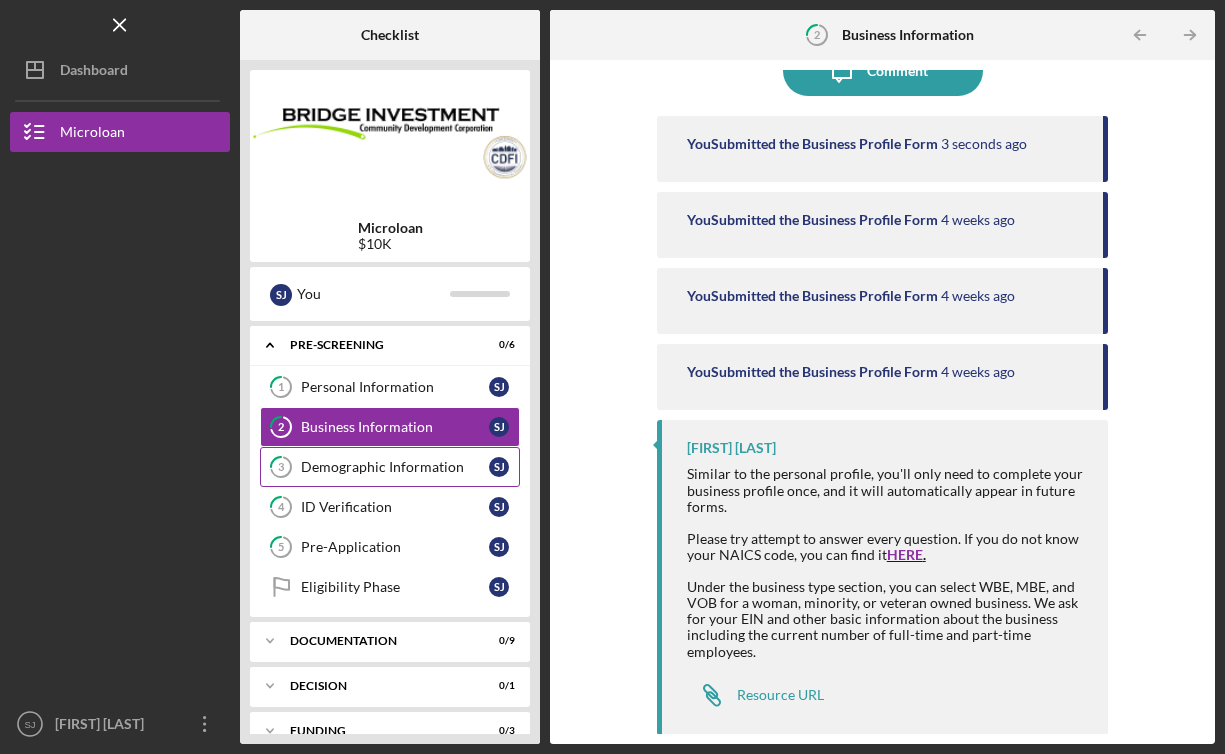 click on "Demographic Information S J" at bounding box center (390, 467) 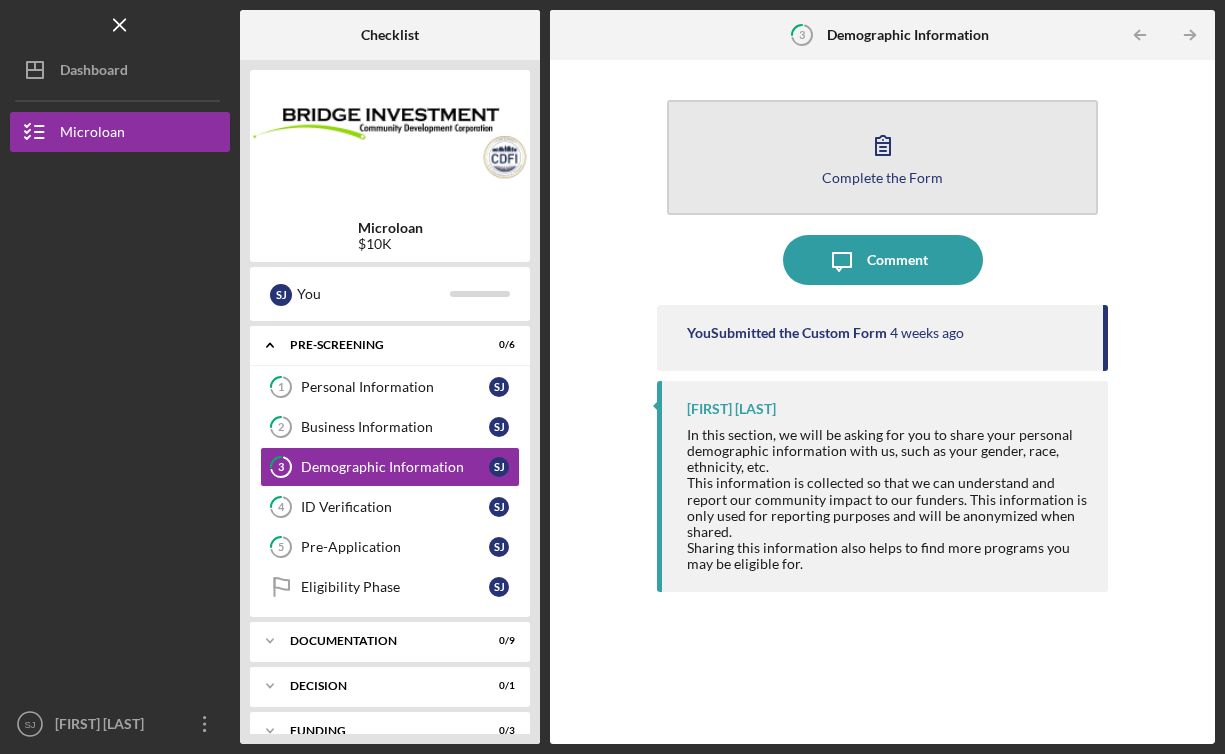 click on "Complete the Form" at bounding box center [882, 177] 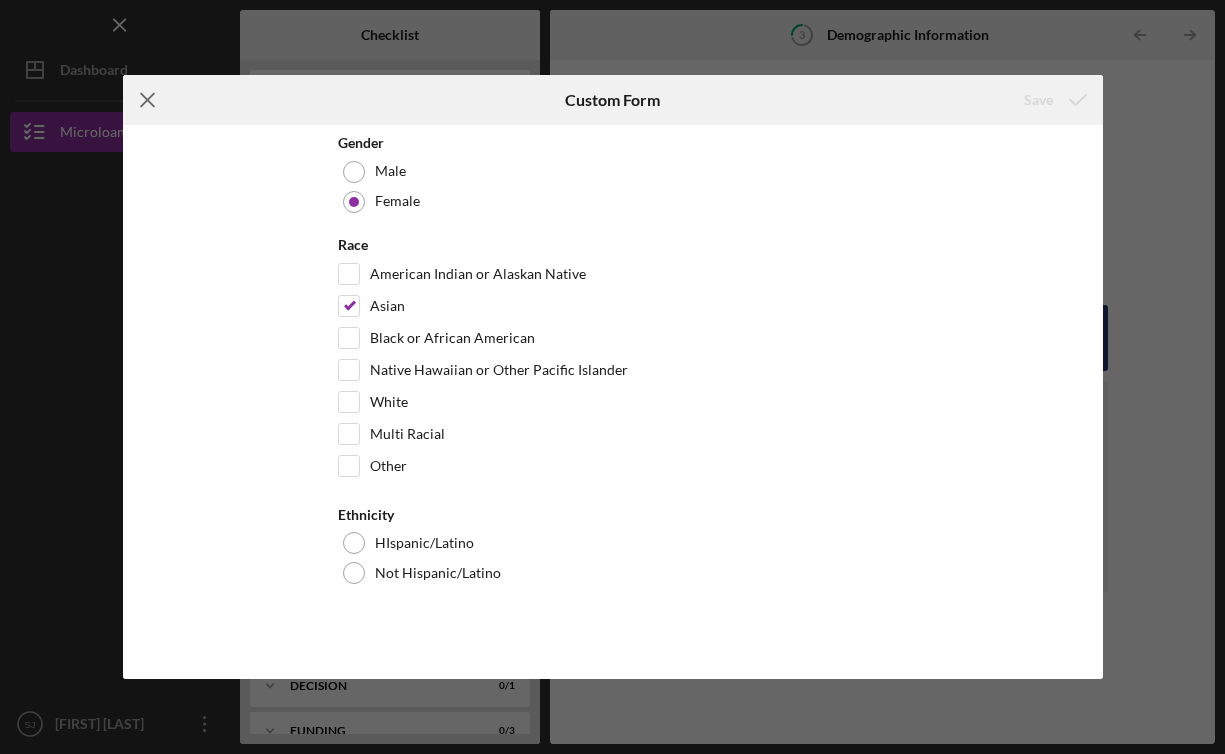 click on "Icon/Menu Close" 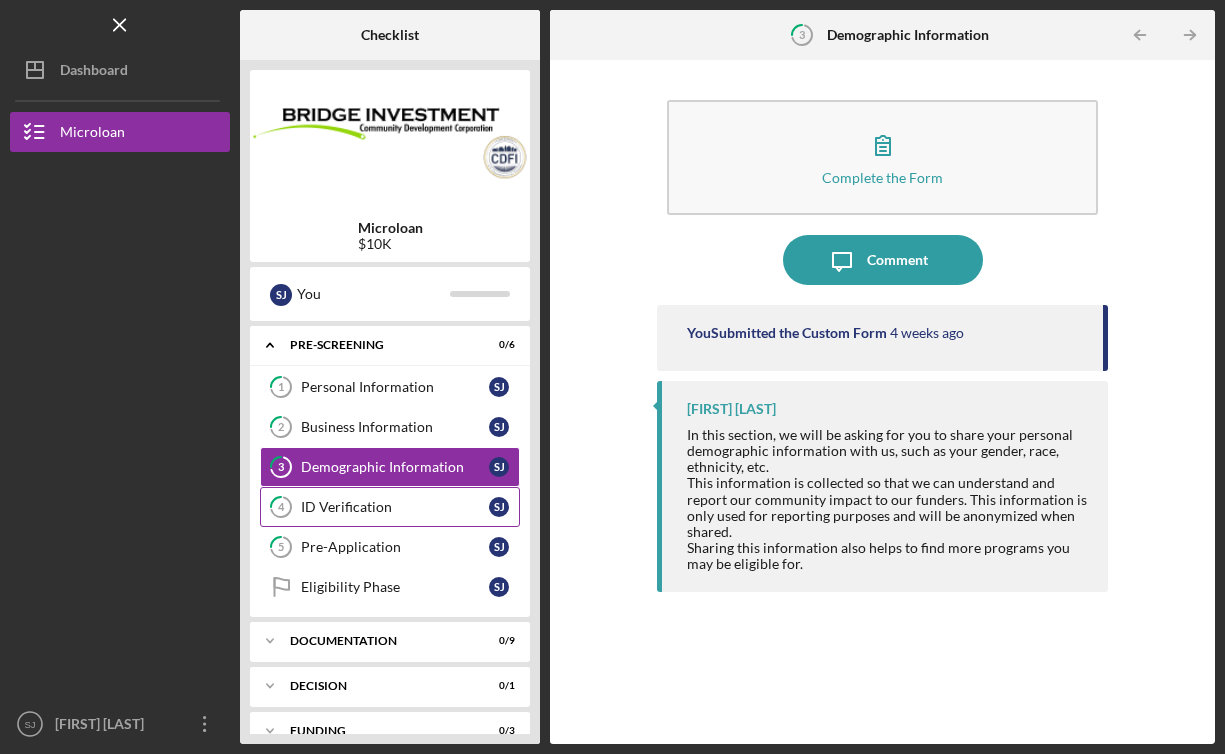 click on "ID Verification" at bounding box center [395, 507] 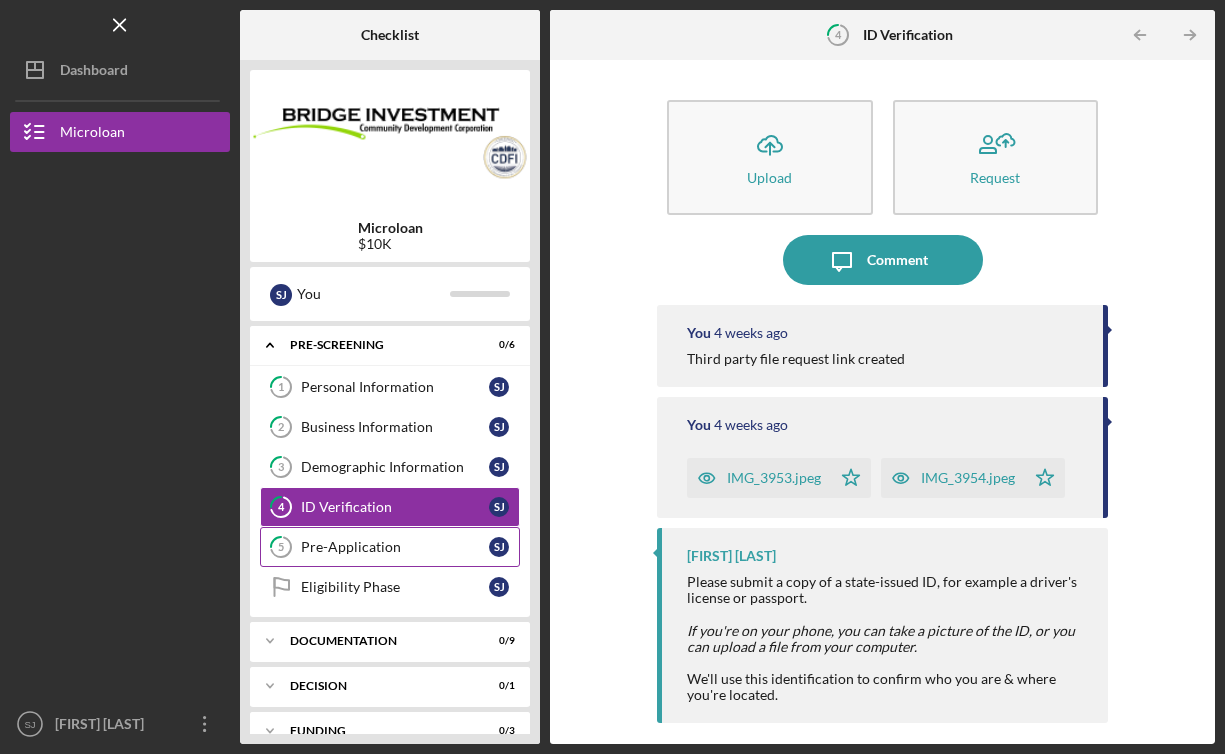 click on "Pre-Application S J" at bounding box center [390, 547] 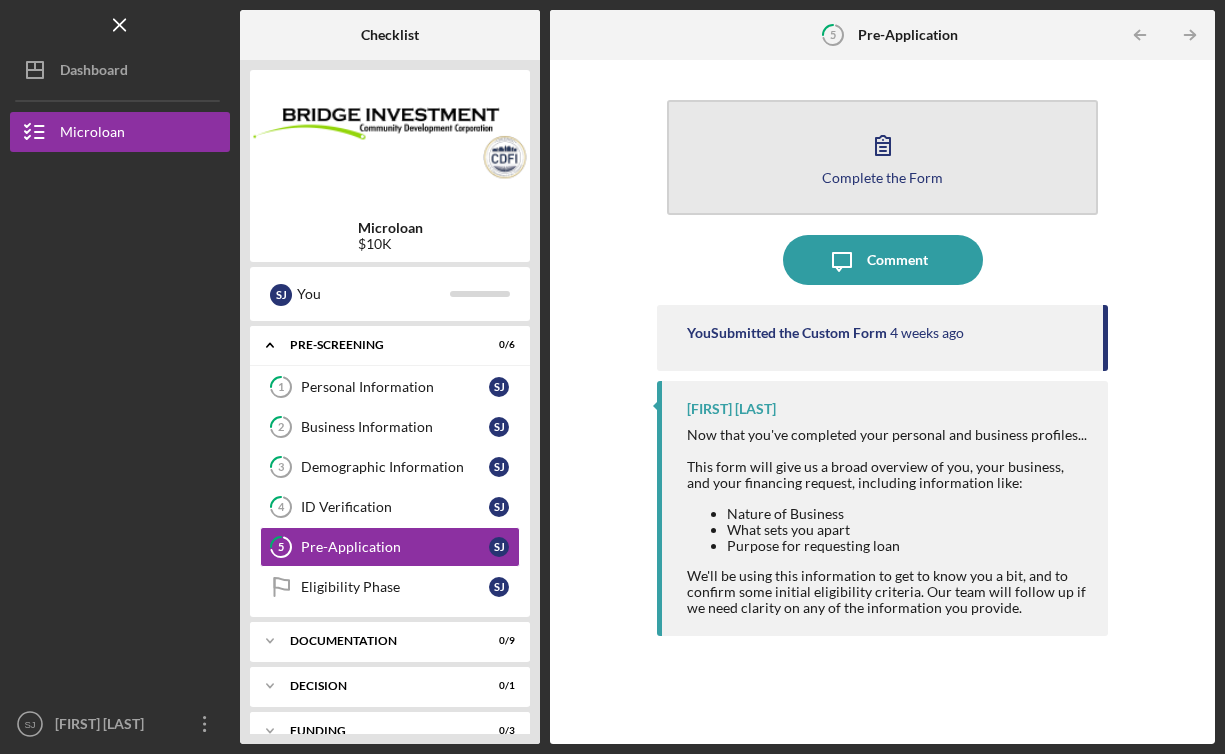 click 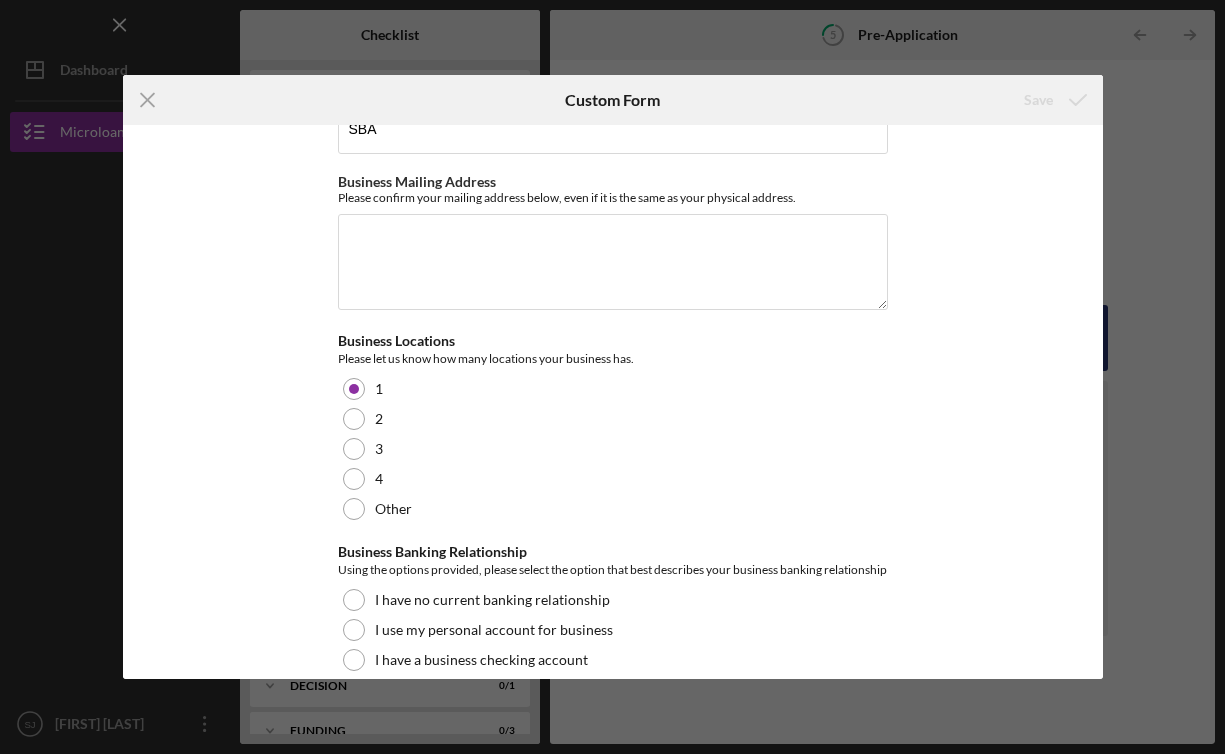 scroll, scrollTop: 54, scrollLeft: 0, axis: vertical 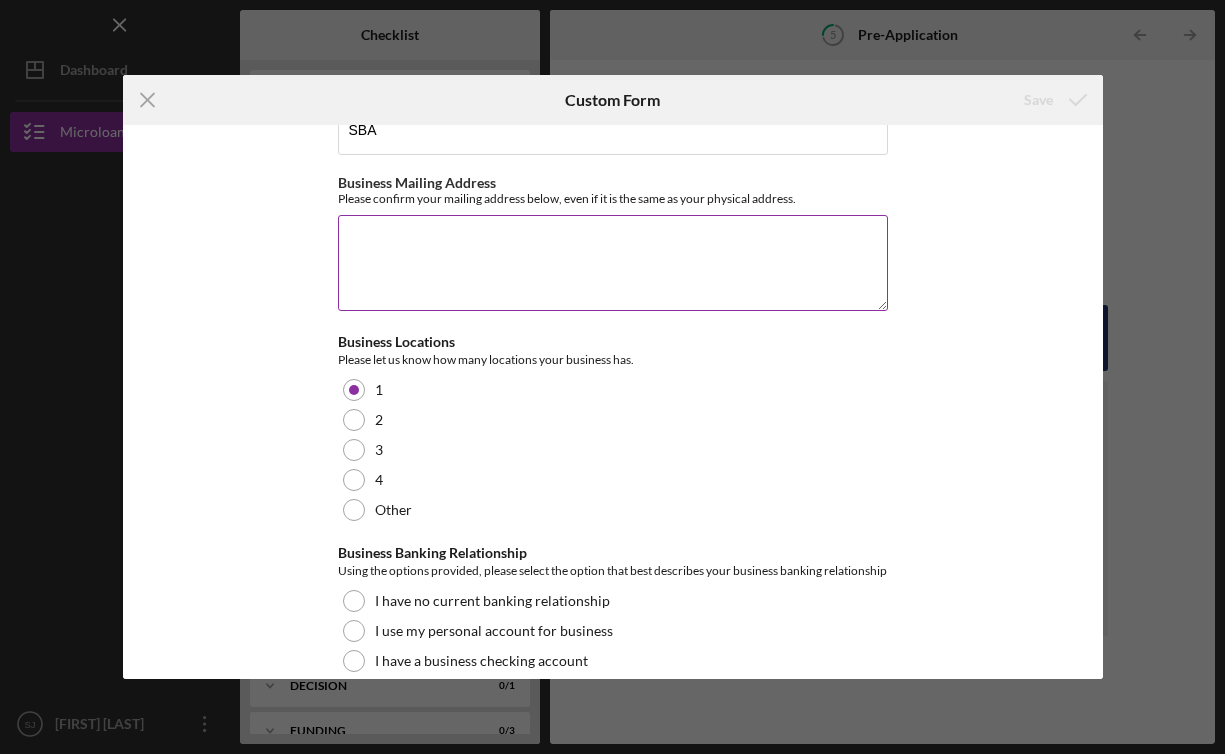 click on "Business Mailing Address" at bounding box center (613, 263) 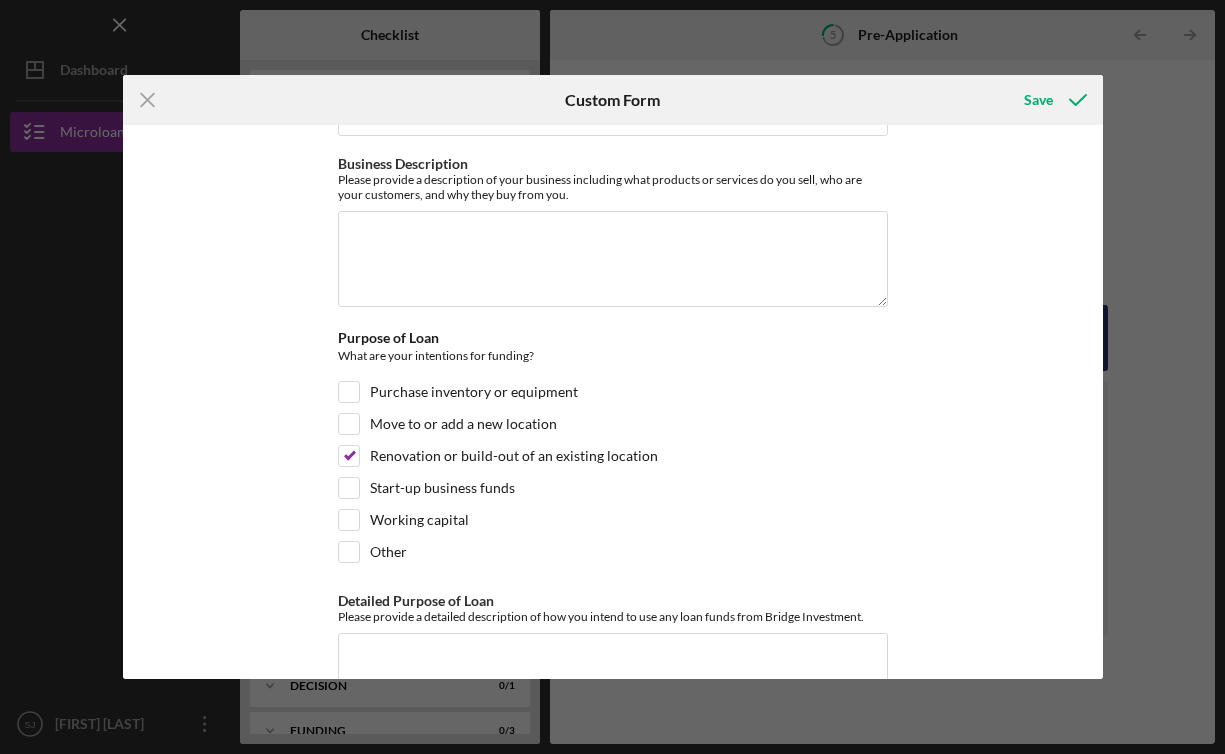 scroll, scrollTop: 1125, scrollLeft: 0, axis: vertical 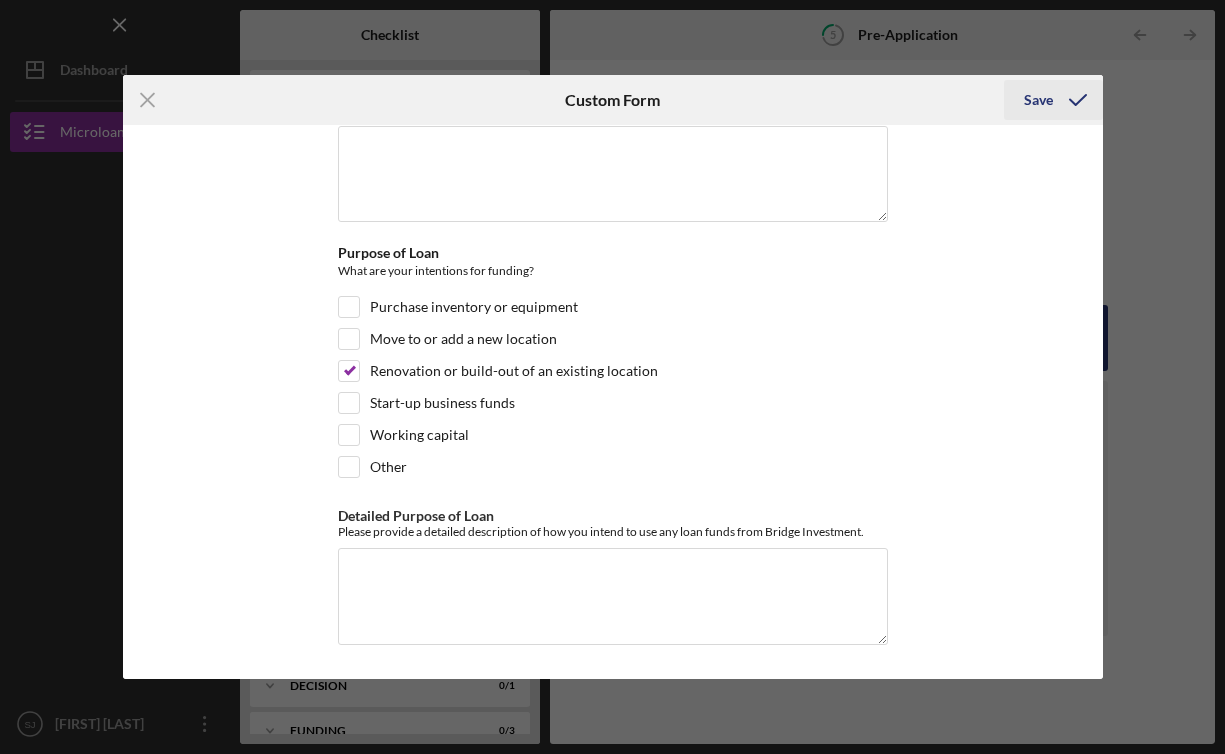 type on "[NUMBER] [STREET] [CITY] [STATE] [POSTAL_CODE]" 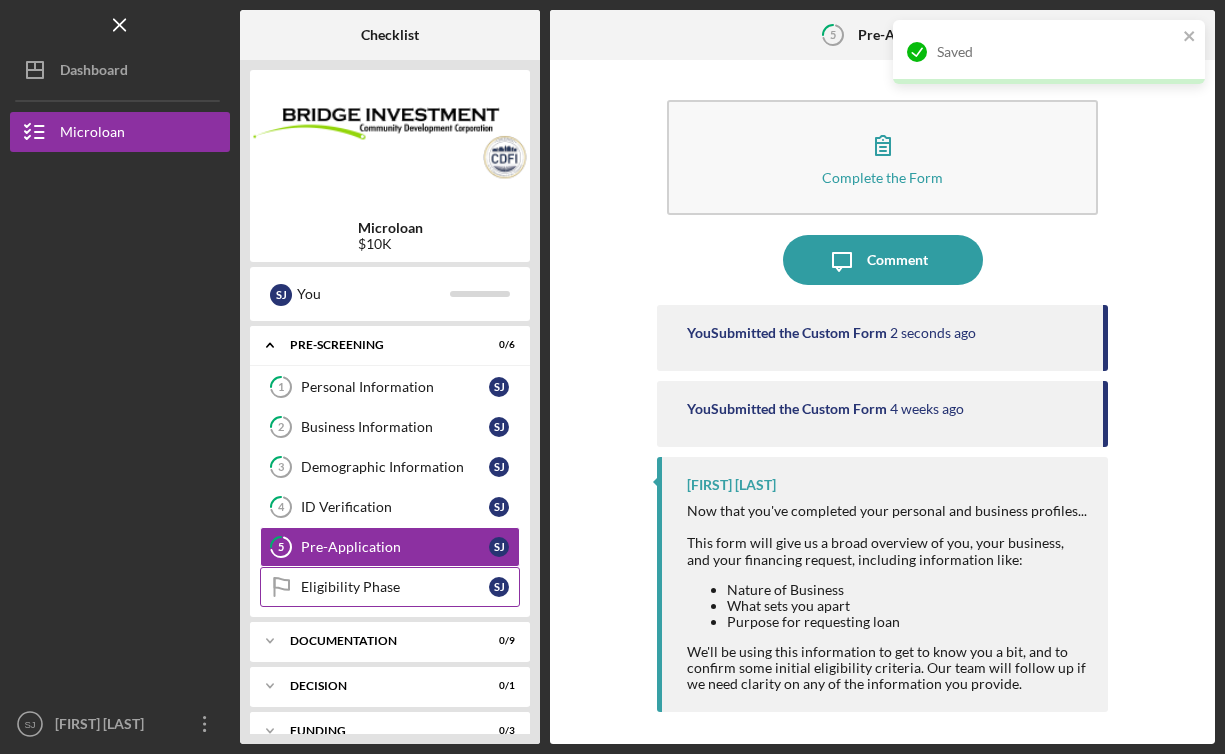 click on "Eligibility Phase" at bounding box center (395, 587) 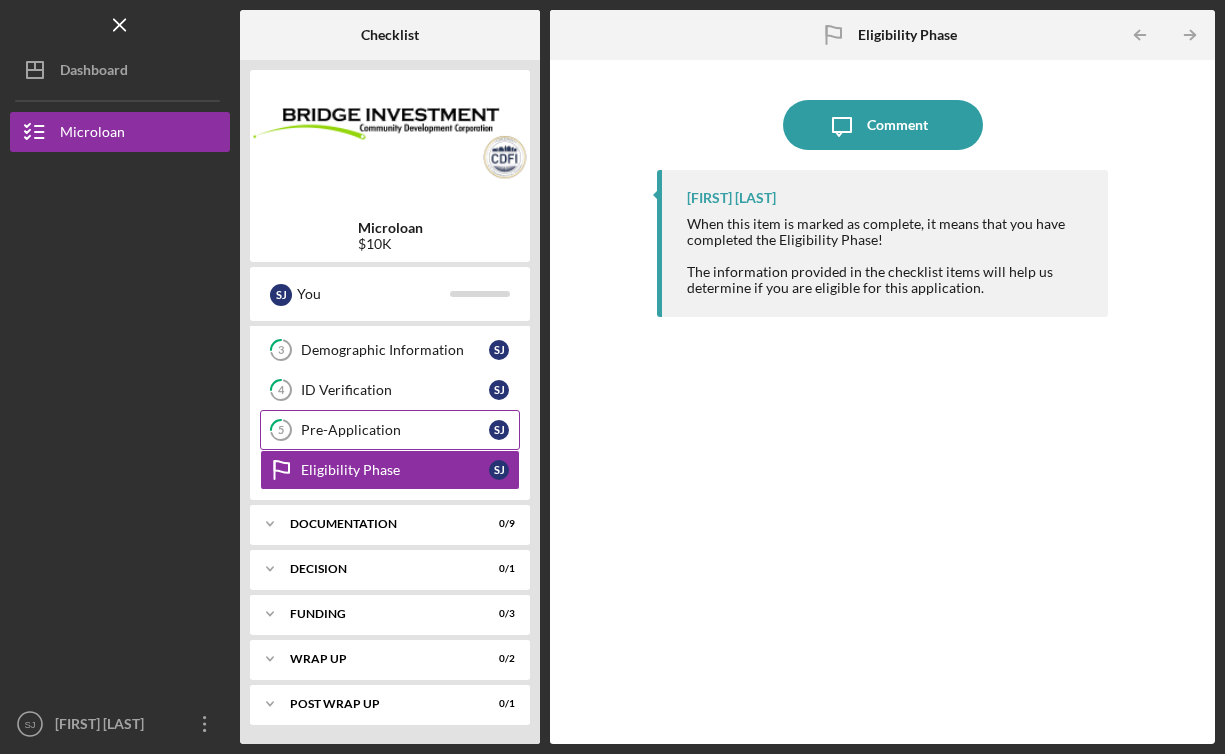 scroll, scrollTop: 118, scrollLeft: 0, axis: vertical 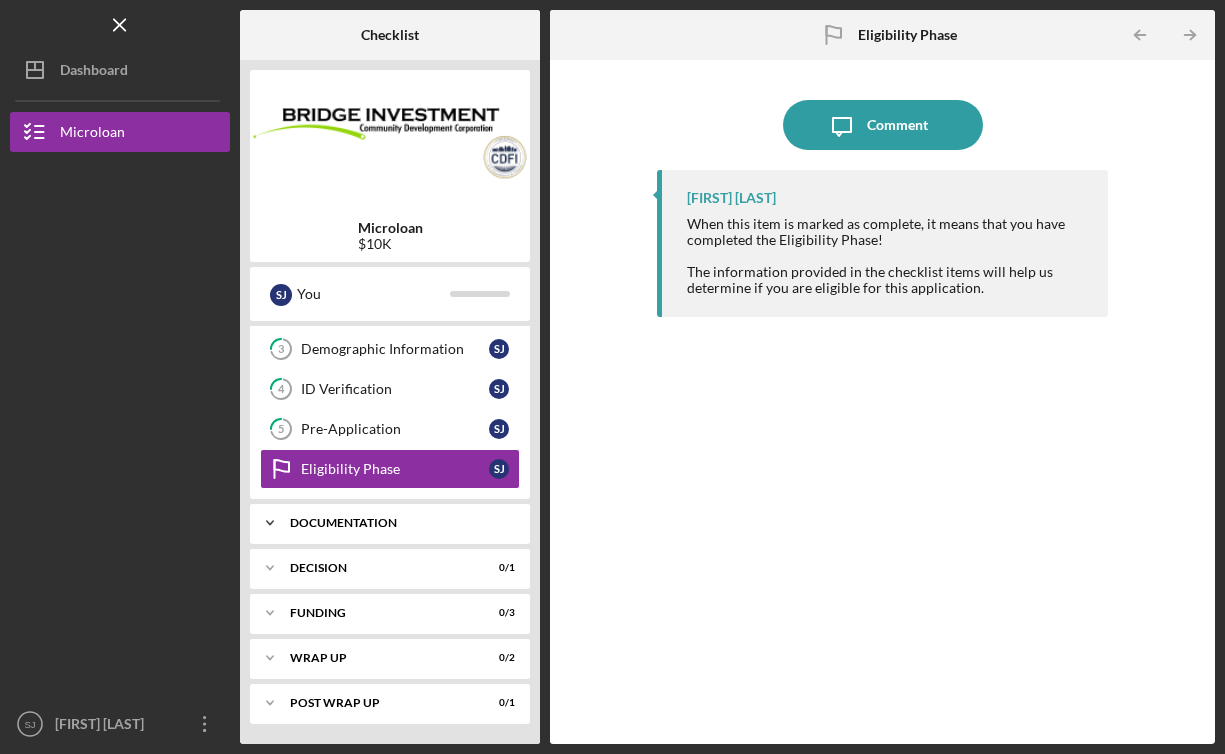 click on "Documentation" at bounding box center (397, 523) 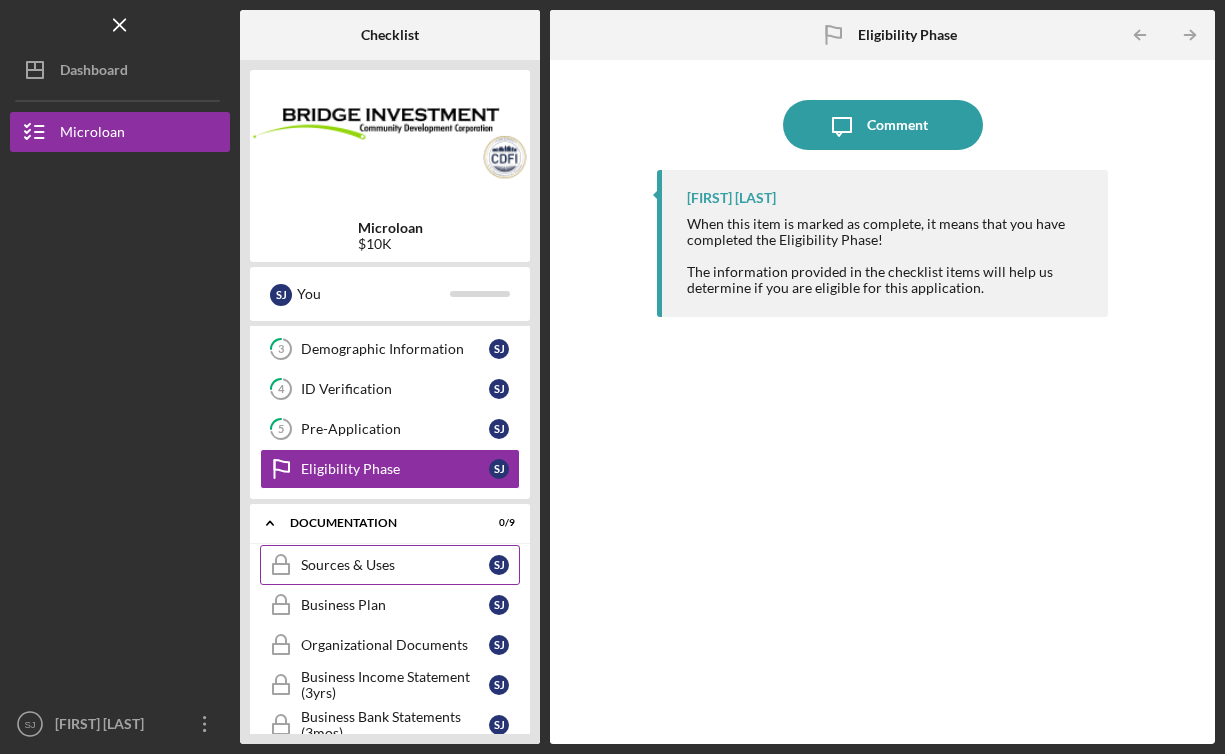 click on "Sources & Uses" at bounding box center (395, 565) 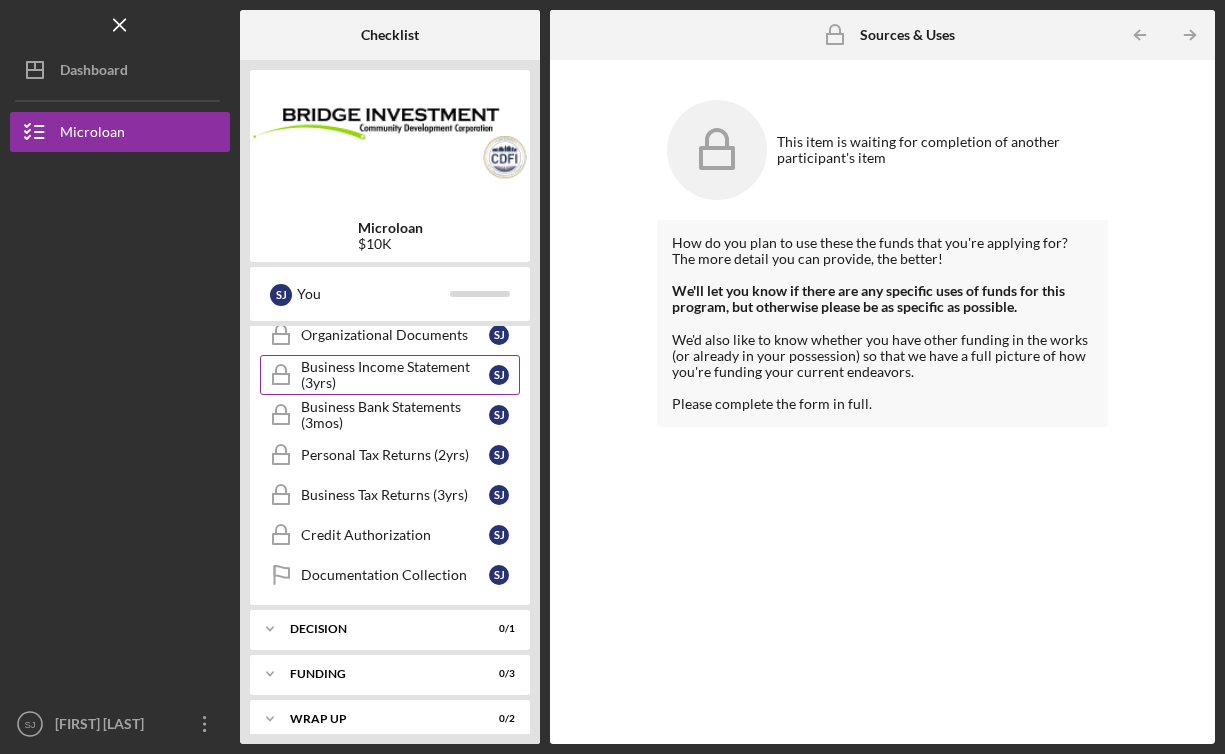 scroll, scrollTop: 489, scrollLeft: 0, axis: vertical 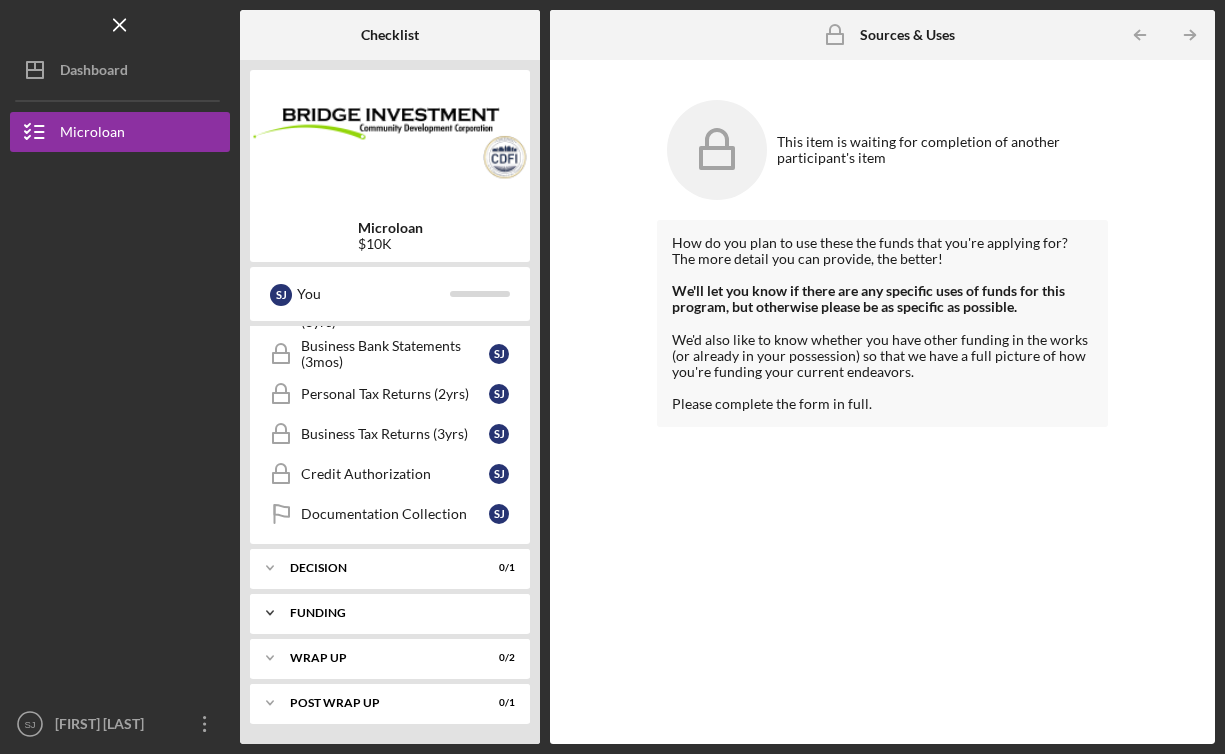 click on "FUNDING" at bounding box center [397, 613] 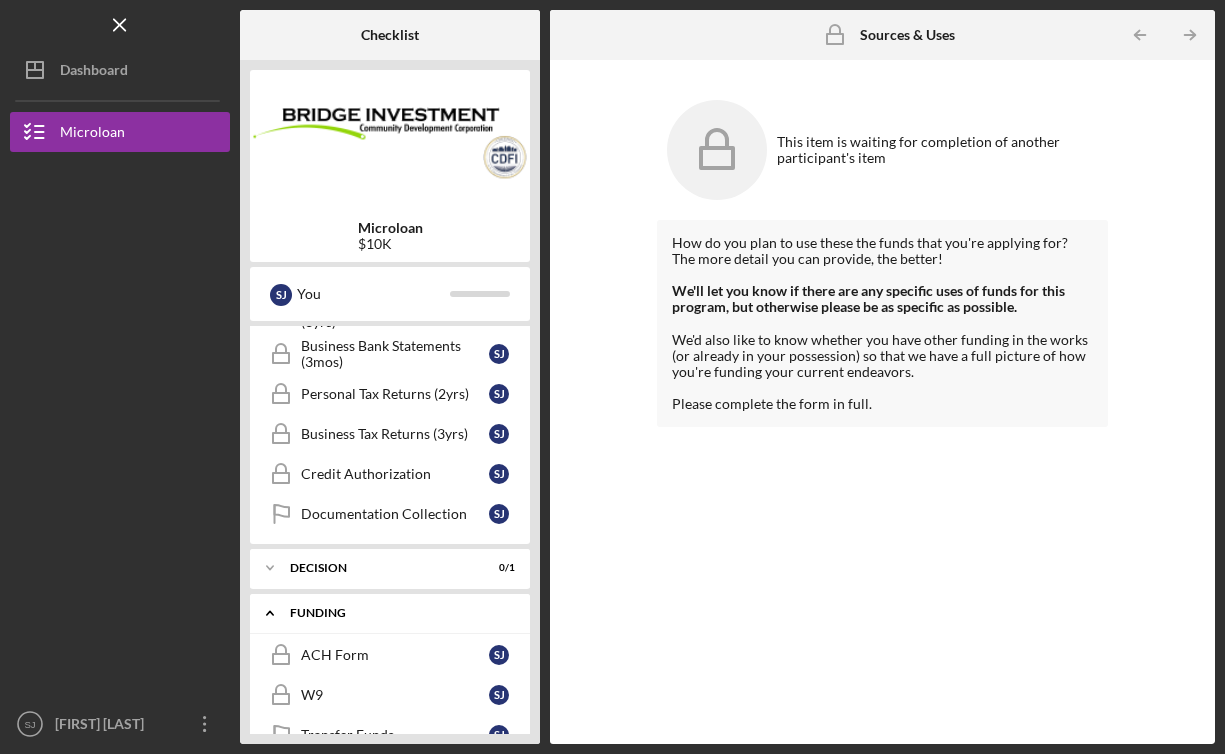 scroll, scrollTop: 620, scrollLeft: 0, axis: vertical 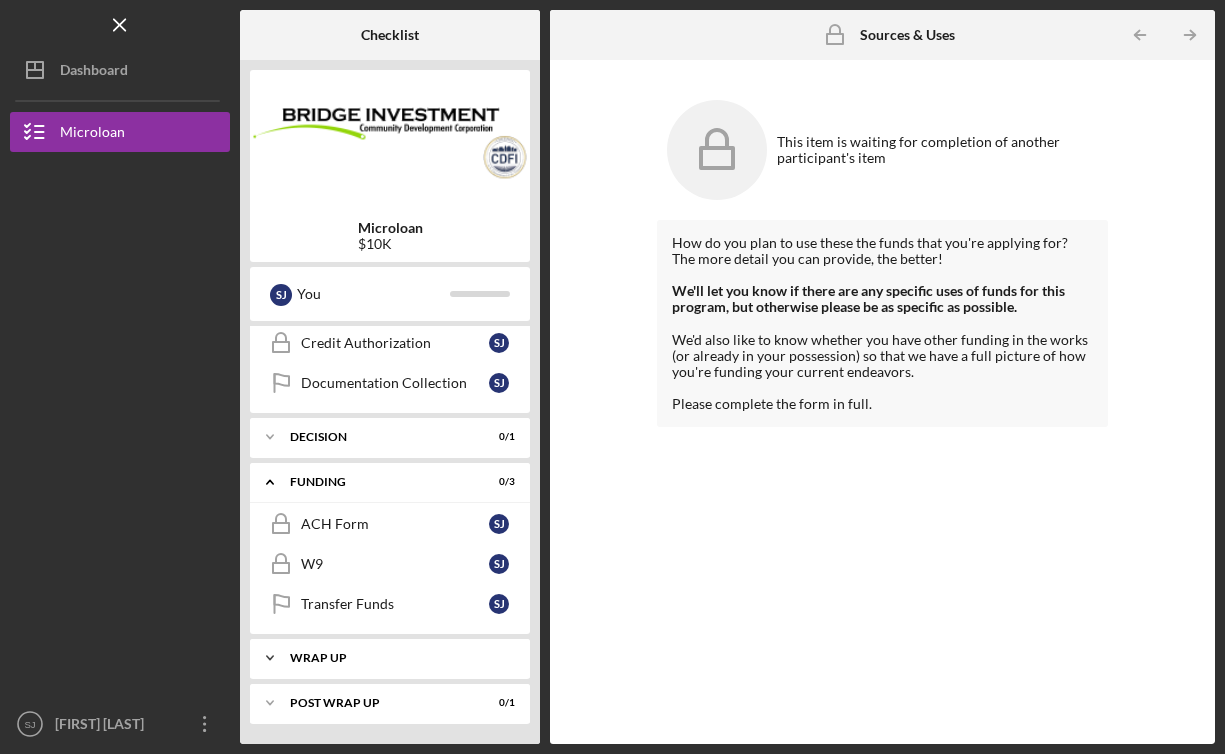 click on "WRAP UP" at bounding box center [397, 658] 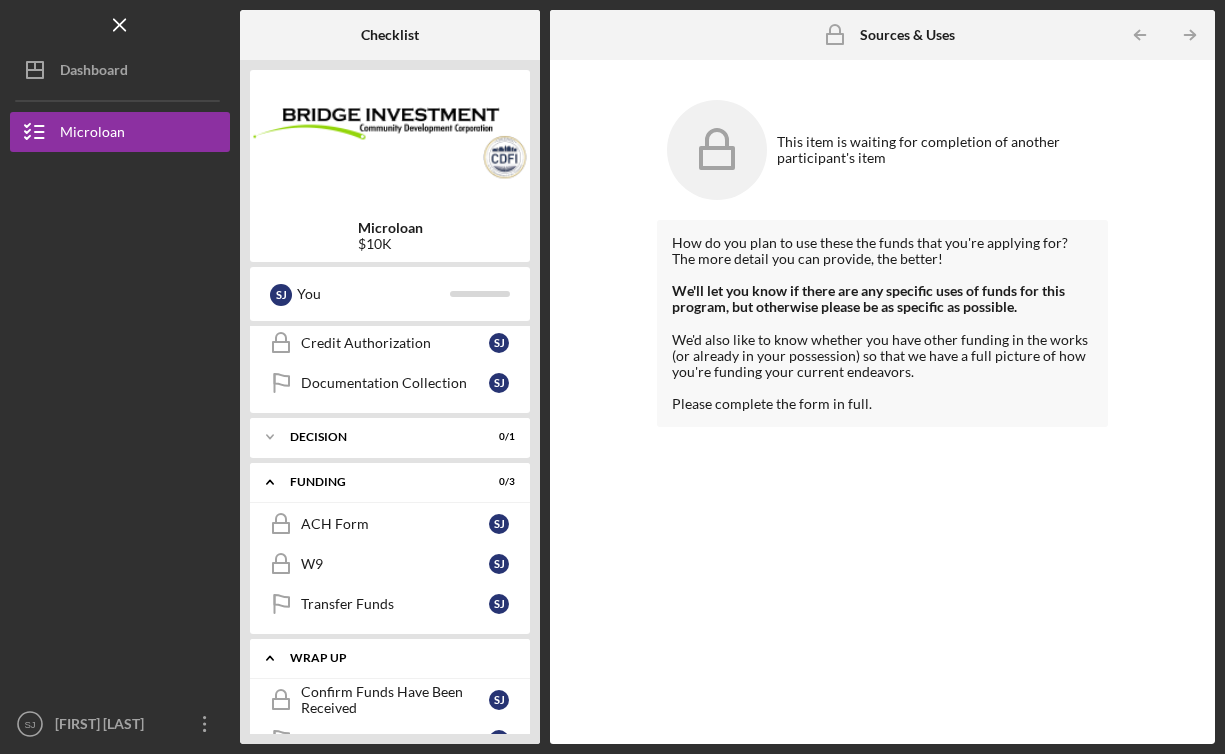 scroll, scrollTop: 711, scrollLeft: 0, axis: vertical 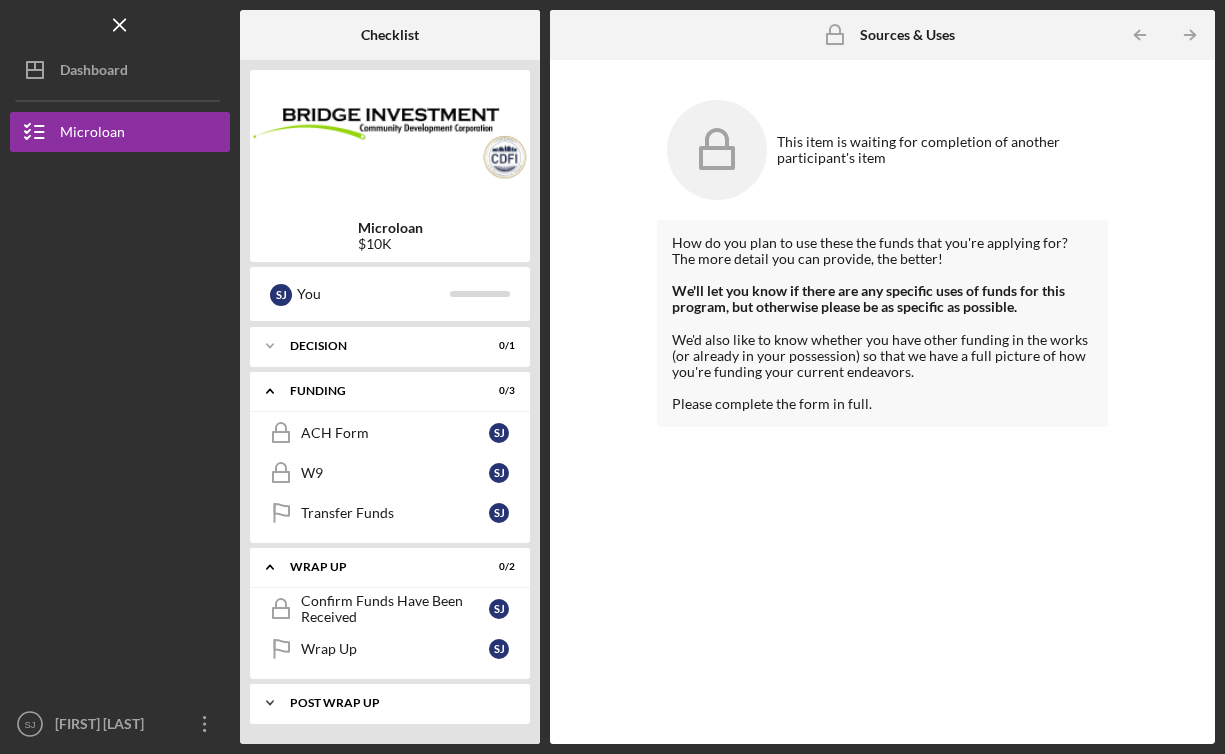 click on "POST WRAP UP" at bounding box center [397, 703] 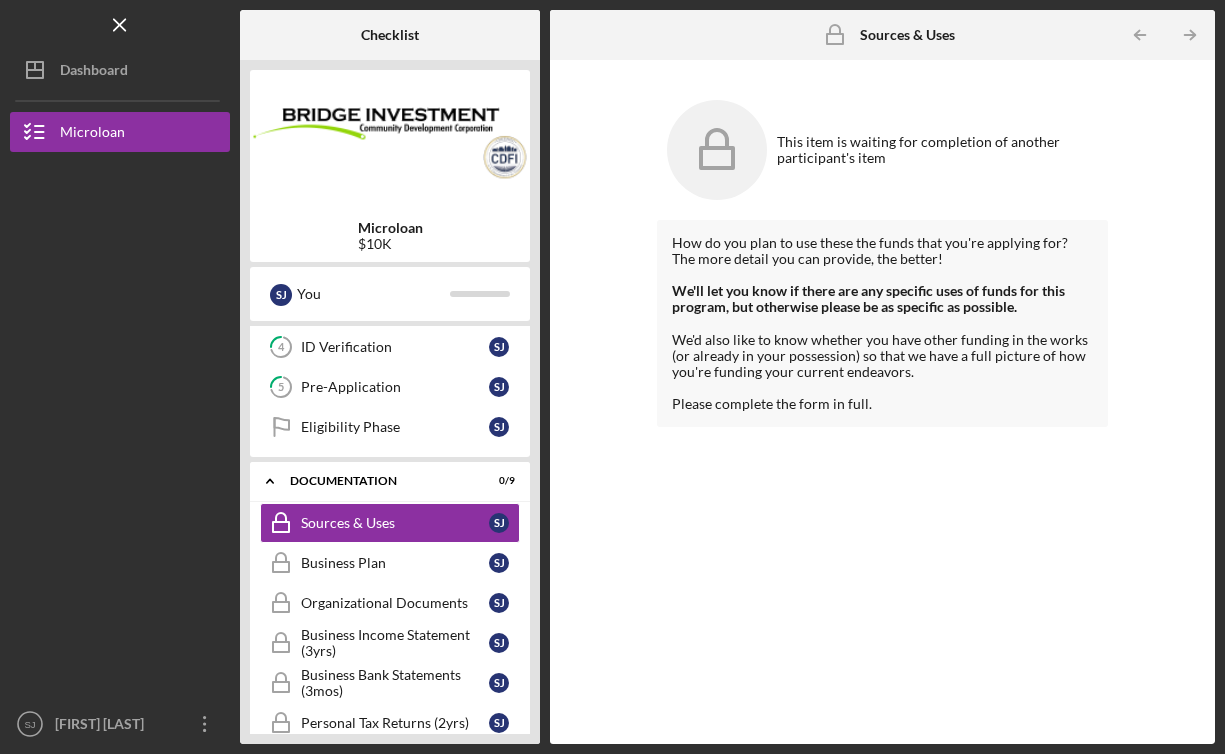 scroll, scrollTop: 0, scrollLeft: 0, axis: both 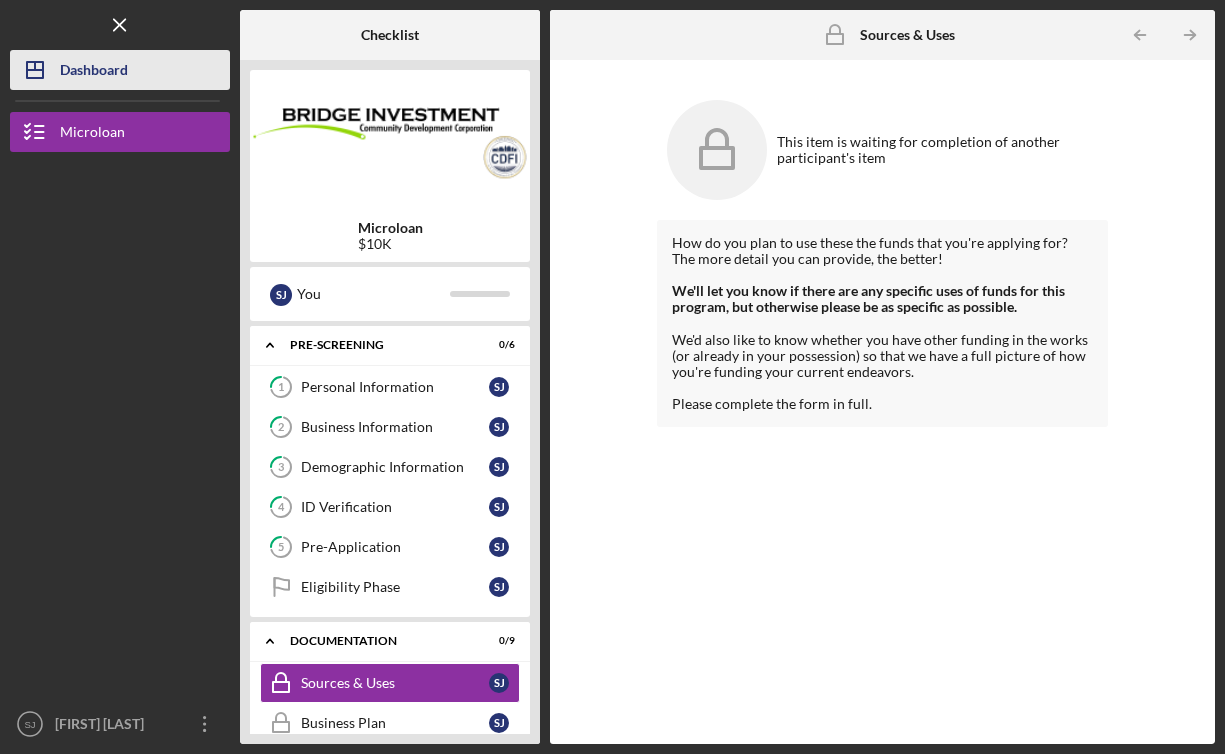 click on "Icon/Dashboard Dashboard" at bounding box center (120, 70) 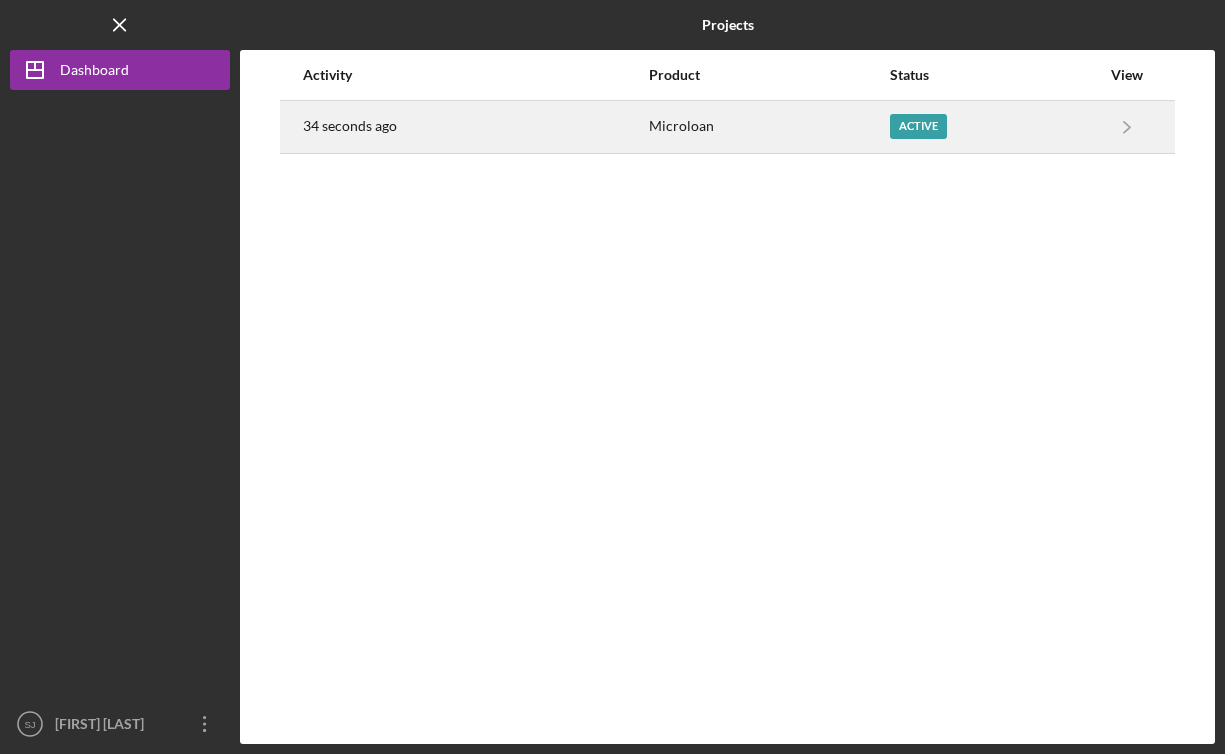click at bounding box center (1164, 126) 